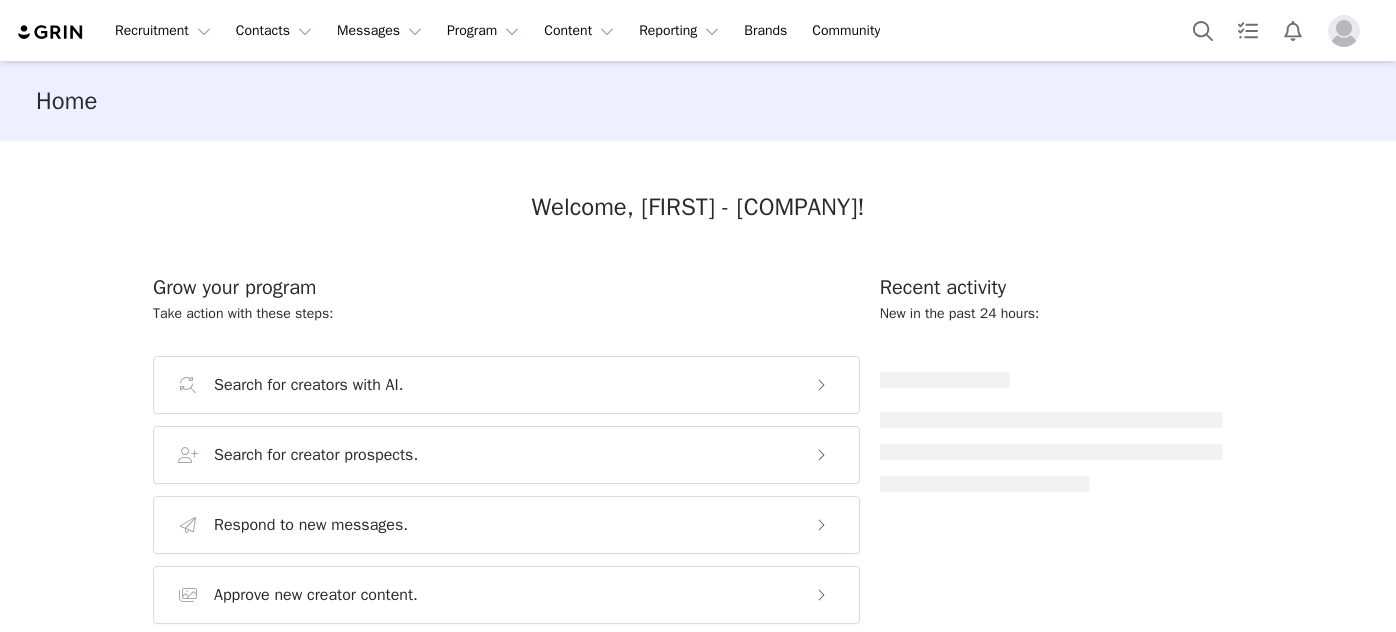 scroll, scrollTop: 0, scrollLeft: 0, axis: both 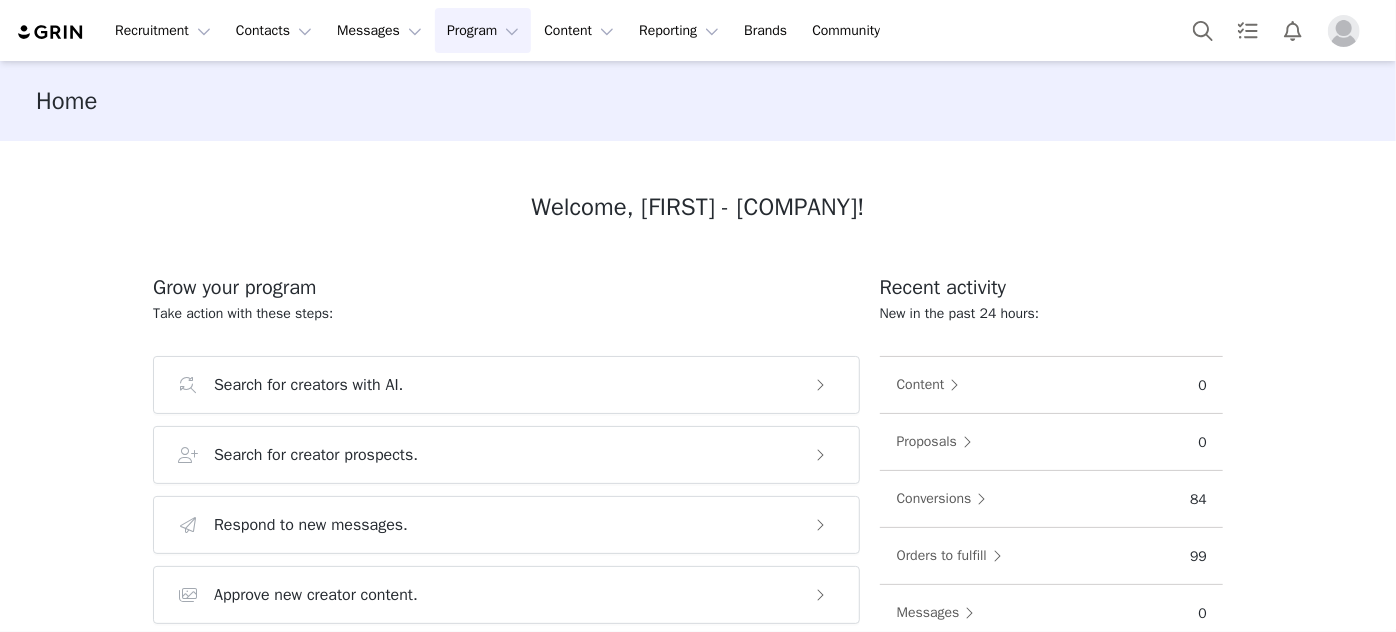 click on "Program Program" at bounding box center [483, 30] 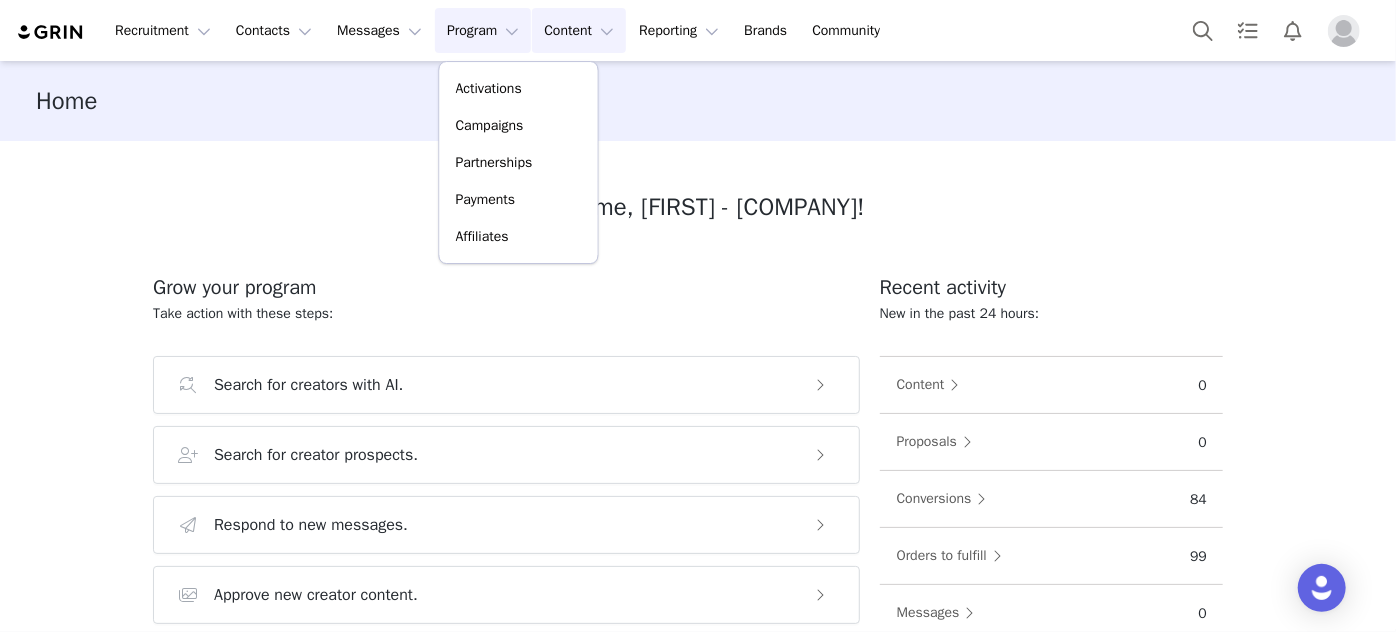 click on "Content Content" at bounding box center (579, 30) 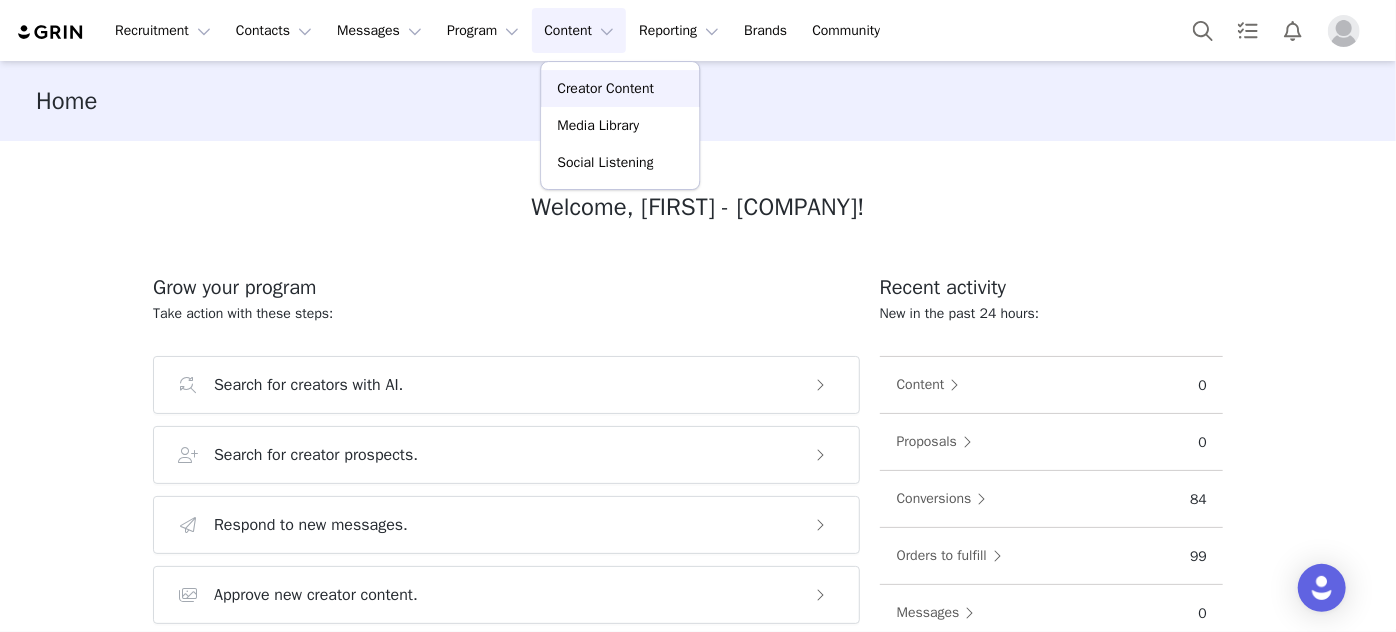 click on "Creator Content" at bounding box center (605, 88) 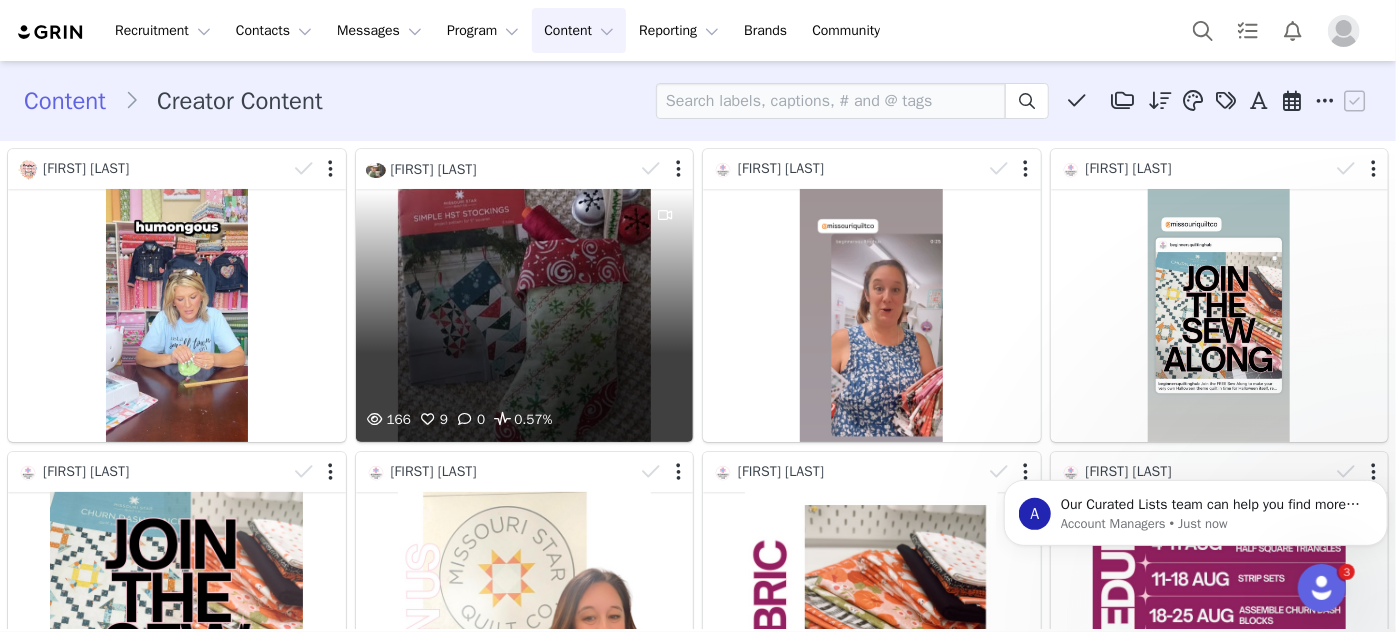 scroll, scrollTop: 0, scrollLeft: 0, axis: both 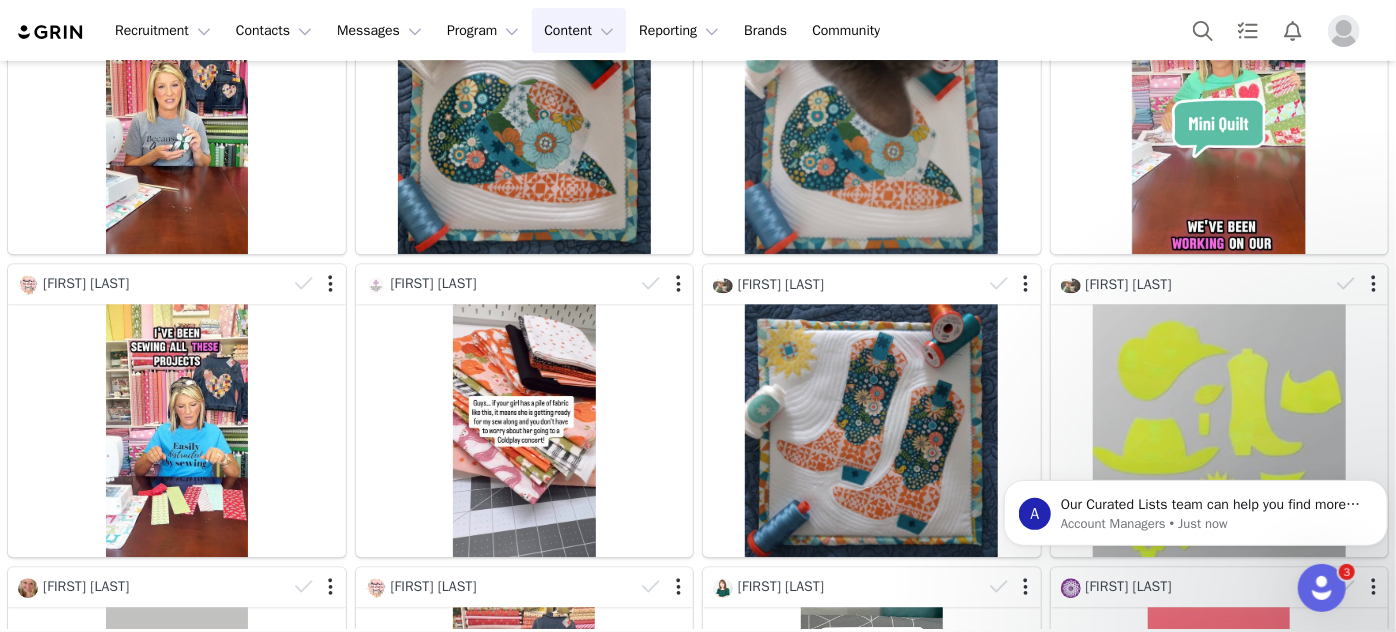 click on "Content Content" at bounding box center (579, 30) 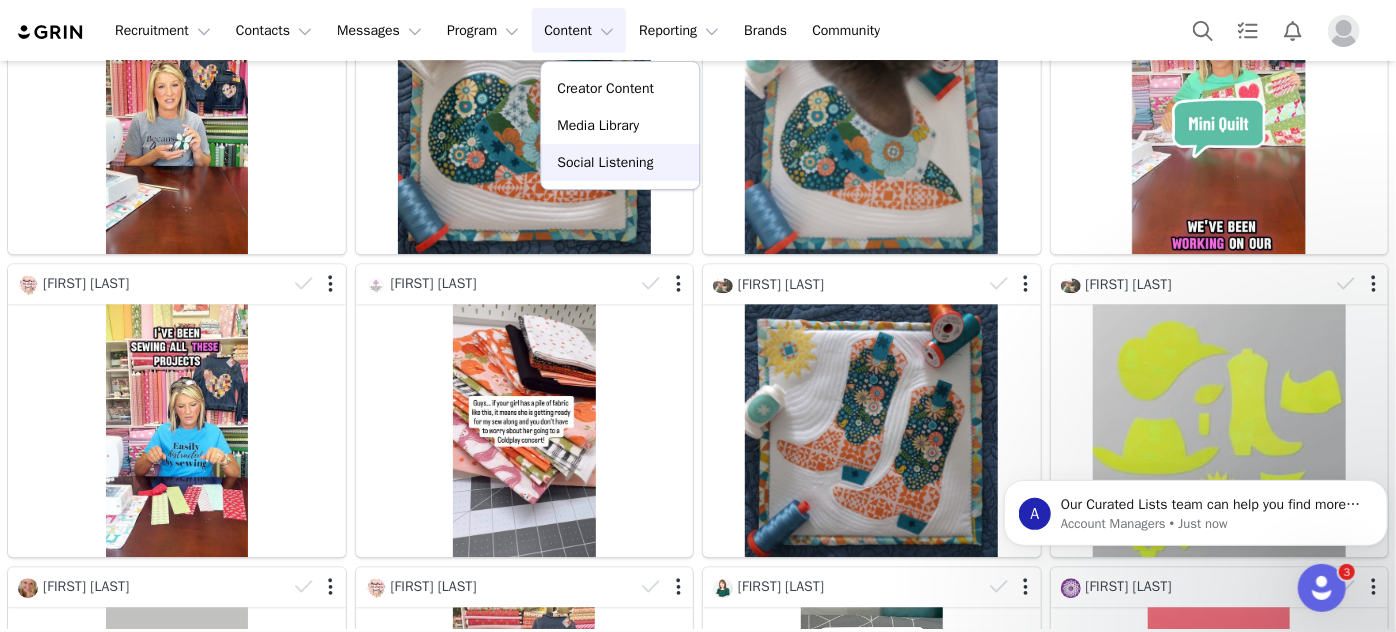 click on "Social Listening" at bounding box center (605, 162) 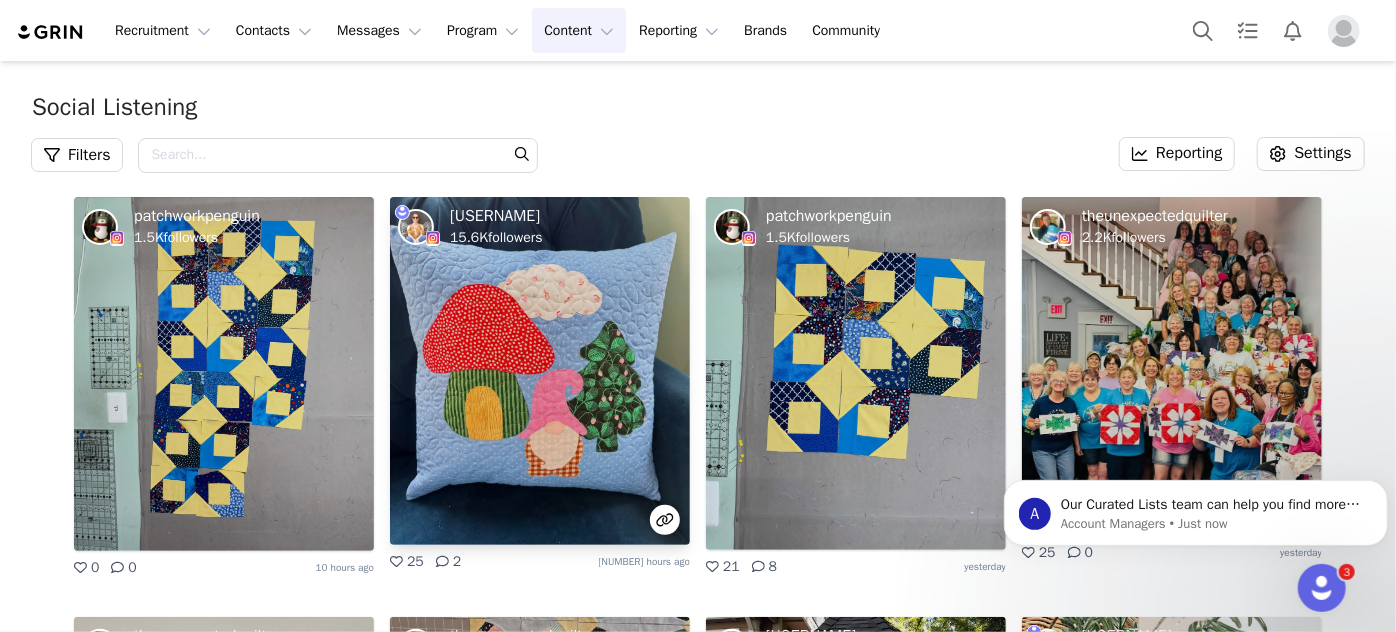 click at bounding box center (540, 371) 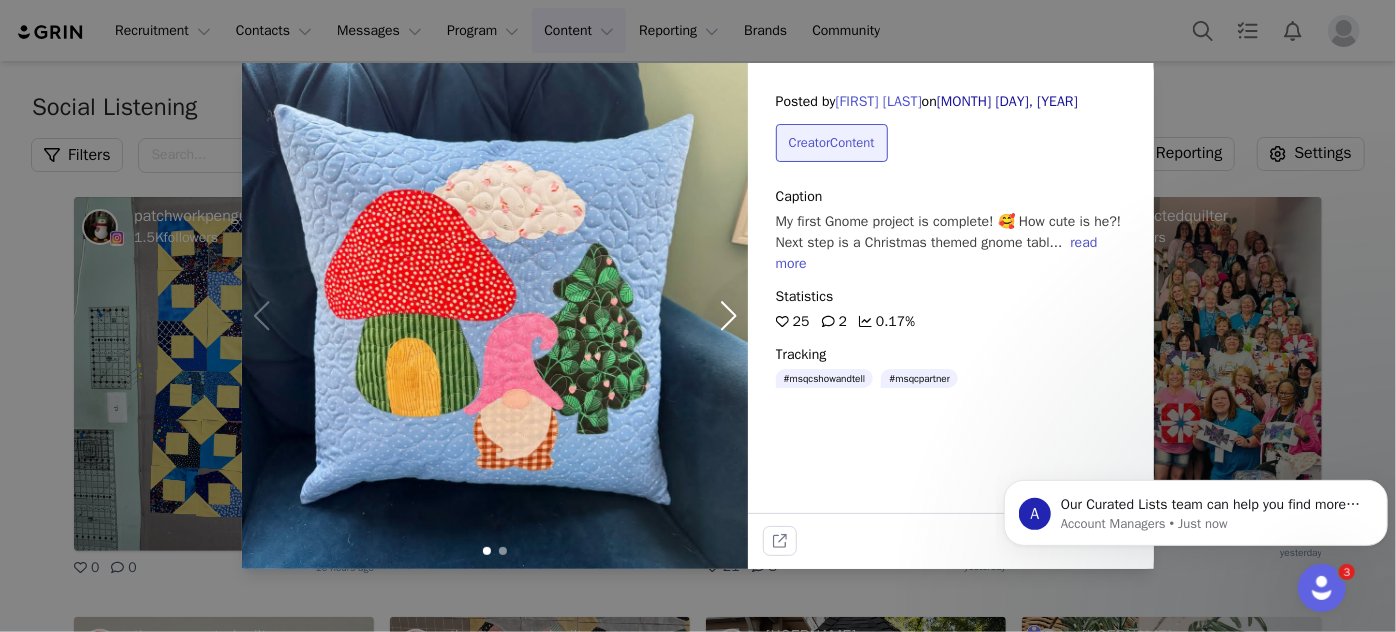 click on "Posted by  [FIRST] [LAST]  on  [MONTH] [DAY], [YEAR] Creator  Content Caption My first Gnome project is complete! 🥰
How cute is he?!
Next step is a Christmas themed gnome tabl... read more Statistics [NUMBER] [NUMBER] [PERCENTAGE] Tracking #msqcshowandtell #msqcpartner" at bounding box center [698, 316] 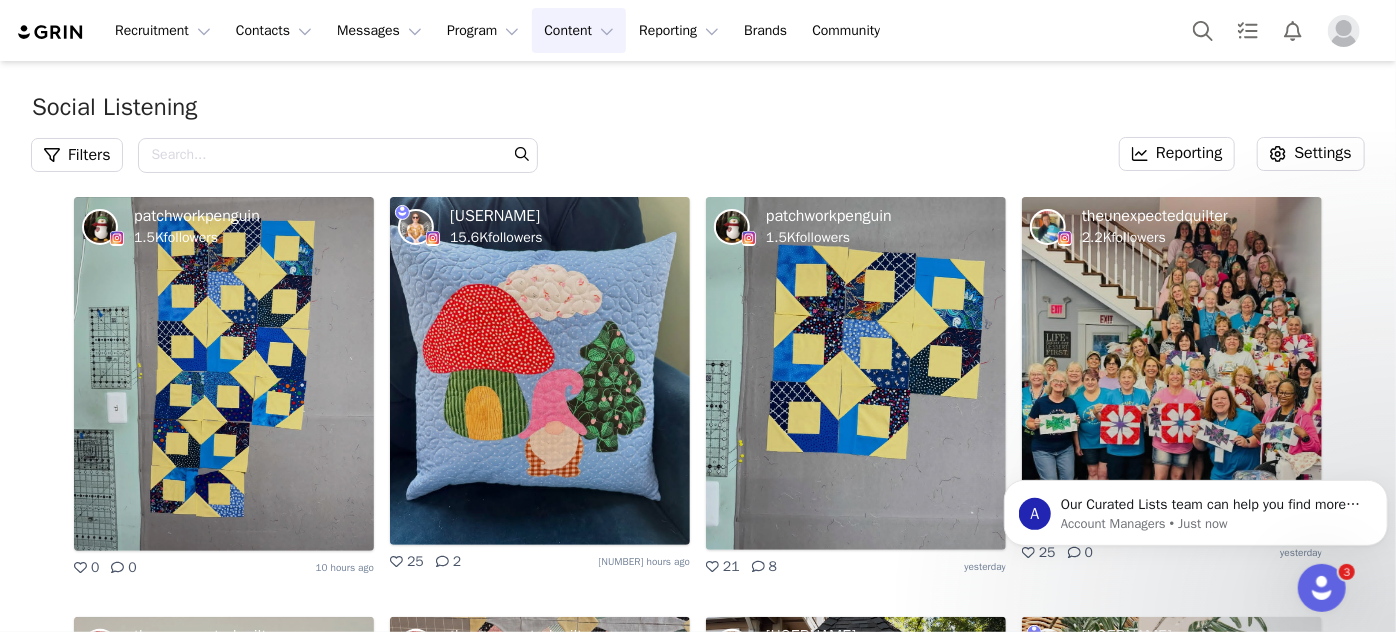 click on "[USERNAME] [NUMBER]  followers  [NUMBER] [NUMBER] [TIME_AGO] [USERNAME] [NUMBER]  followers  [NUMBER] [NUMBER] [TIME_AGO] [USERNAME] [NUMBER]  followers  [NUMBER] [NUMBER] [TIME_AGO] [USERNAME] [NUMBER]  followers  [NUMBER] [NUMBER] [TIME_AGO] [USERNAME] [NUMBER]  followers  [NUMBER] [NUMBER] [TIME_AGO] [USERNAME] [NUMBER]  followers  [NUMBER] [NUMBER] [TIME_AGO] [USERNAME] [NUMBER]  followers  [NUMBER] [NUMBER] [TIME_AGO] [USERNAME] [NUMBER]  followers  [NUMBER] [NUMBER] [TIME_AGO] [USERNAME] [NUMBER]  followers  [NUMBER] [NUMBER] [TIME_AGO] [USERNAME] [NUMBER]  followers  [NUMBER] [NUMBER] [TIME_AGO] [USERNAME] [NUMBER]  followers  [NUMBER] [NUMBER] [TIME_AGO] [USERNAME] [NUMBER]  followers  [NUMBER] [NUMBER] [TIME_AGO] [USERNAME] [NUMBER]  followers  [NUMBER] [NUMBER] [TIME_AGO]" at bounding box center (698, 1327) 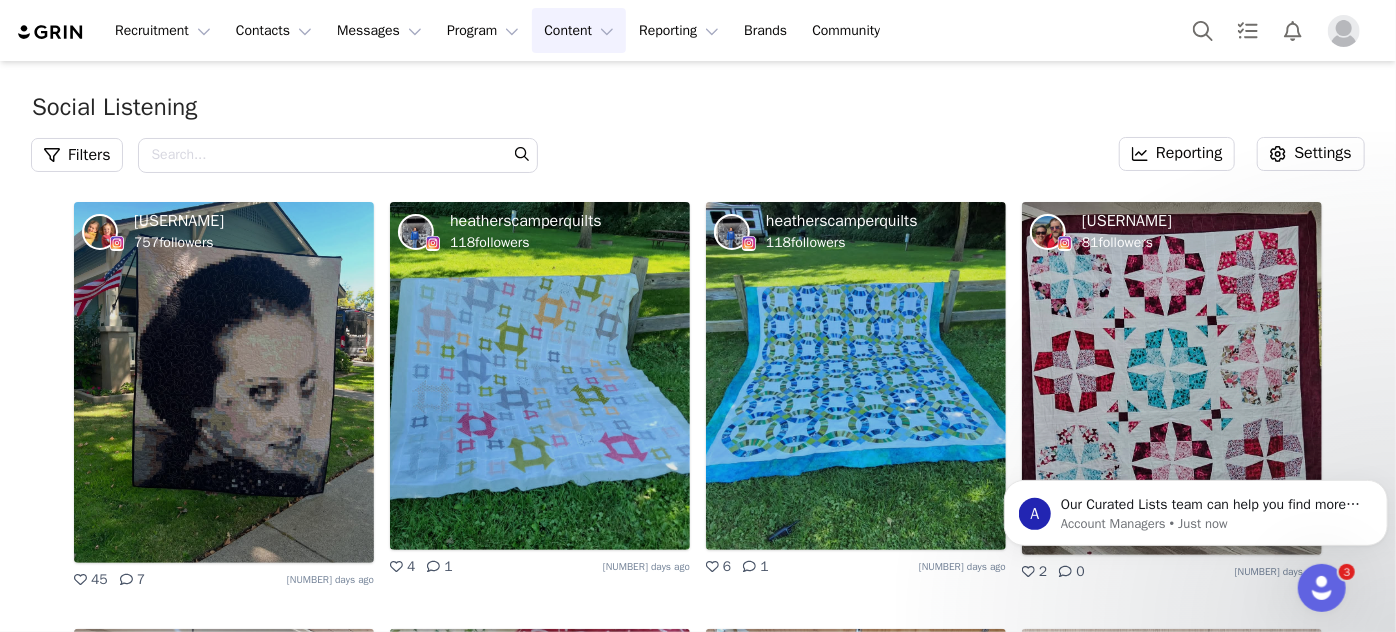 scroll, scrollTop: 2090, scrollLeft: 0, axis: vertical 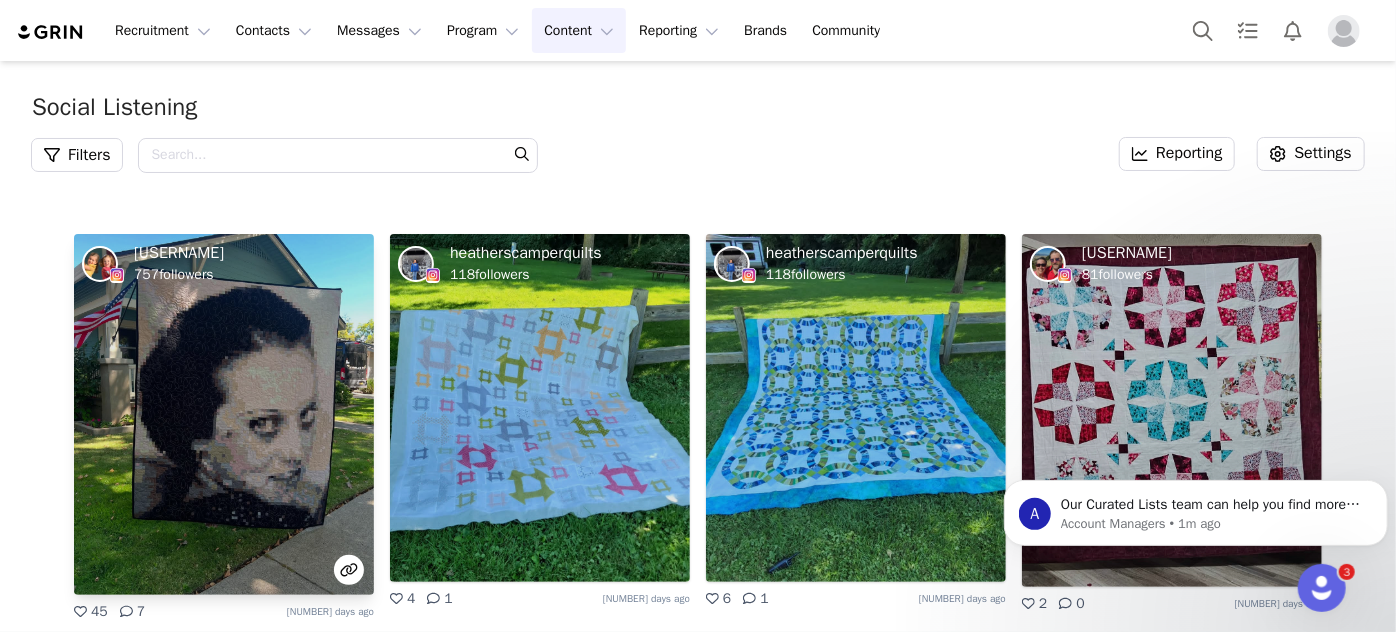 click at bounding box center (224, 414) 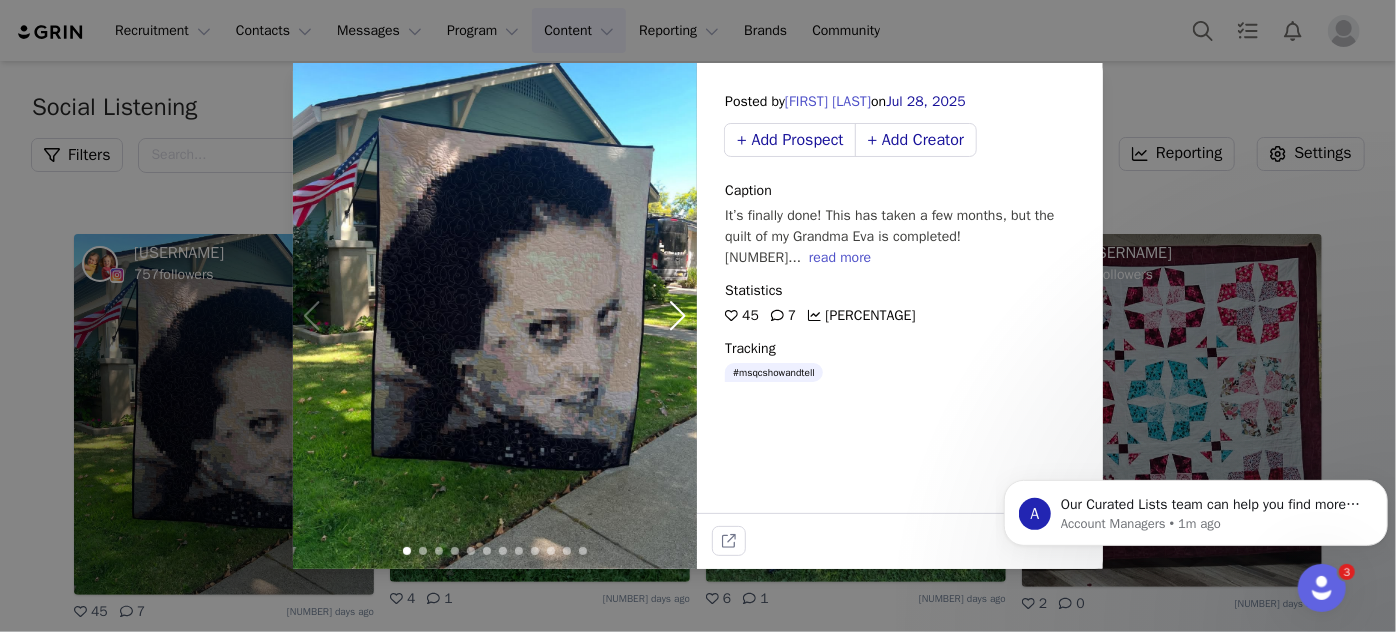 click on "read more" at bounding box center [840, 257] 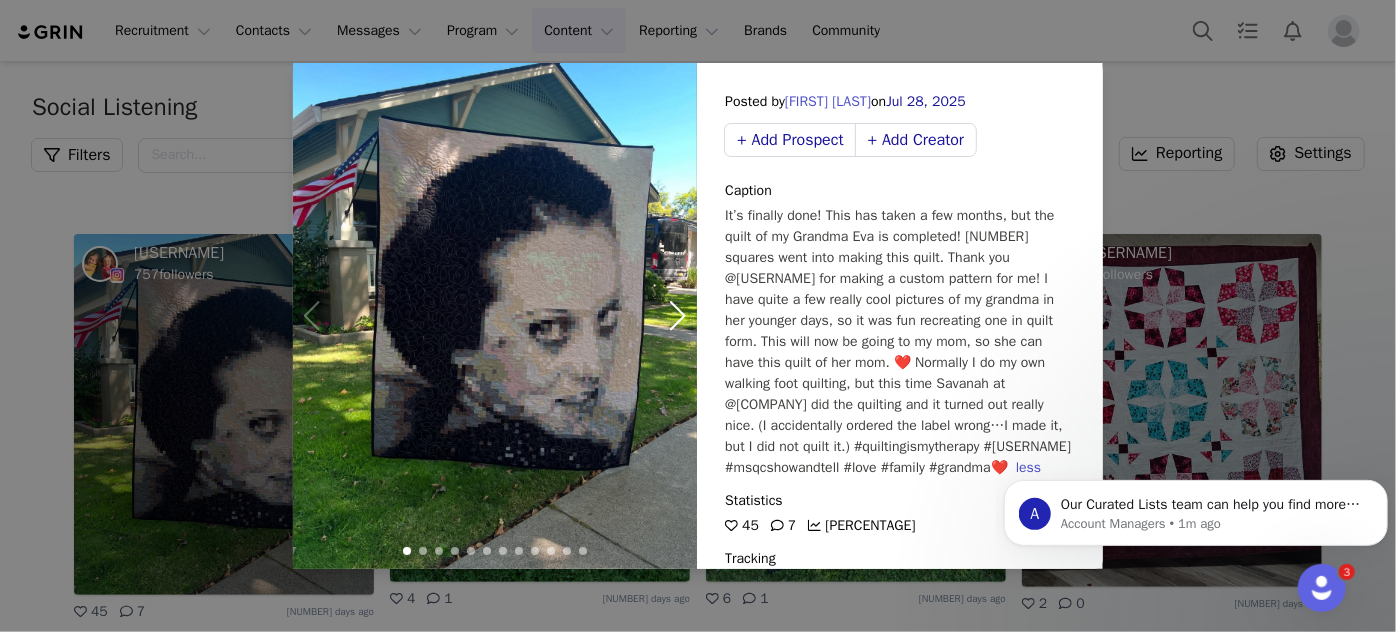 scroll, scrollTop: 0, scrollLeft: 0, axis: both 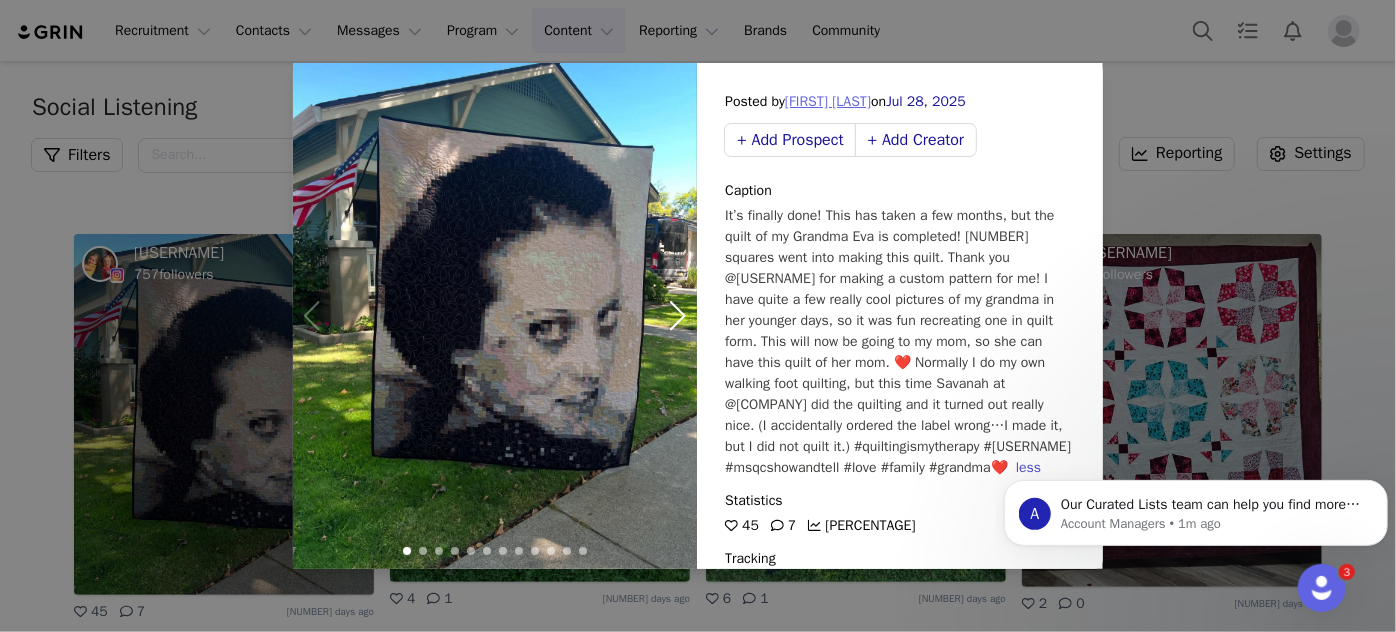 click on "[FIRST] [LAST]" at bounding box center [828, 101] 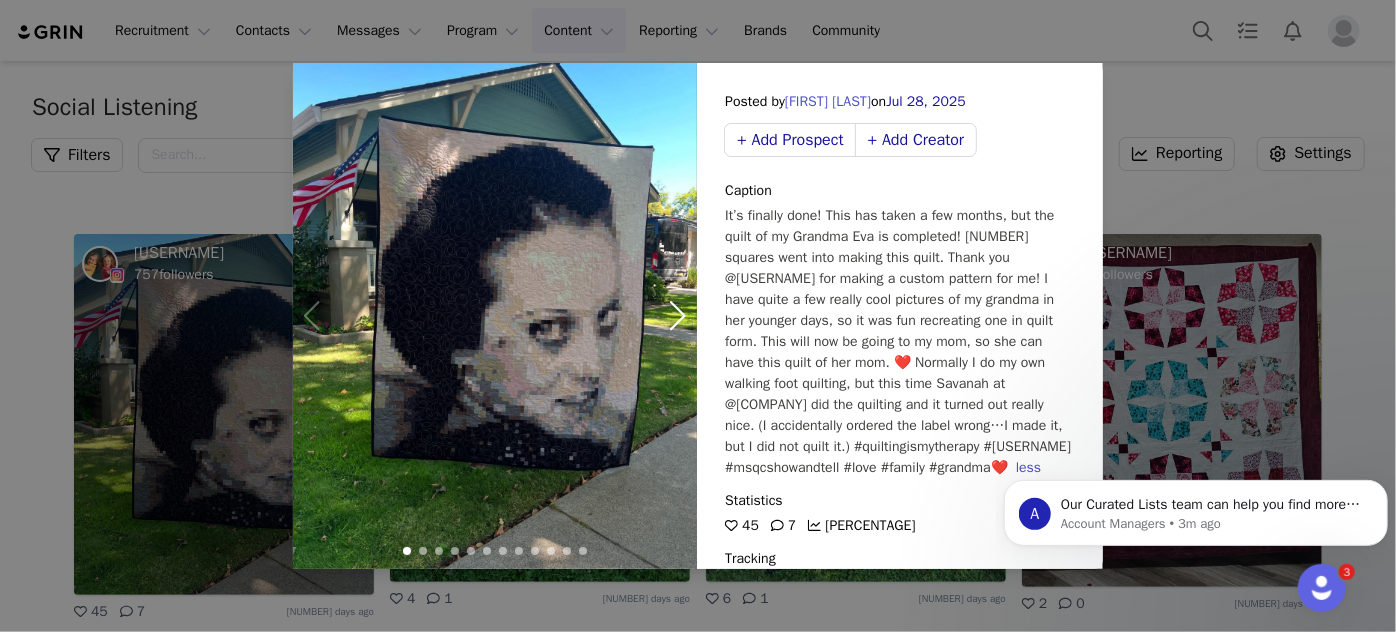 click on "Posted by  [FIRST] [LAST]  on  [MONTH] [DAY], [YEAR] + Add Prospect + Add Creator Caption It’s finally done!  This has taken a few months, but the quilt of my Grandma Eva is completed!  [NUMBER] squares went into making this quilt. Thank you @[USERNAME] for making a custom pattern for me! I have quite a few really cool pictures of my grandma in her younger days, so it was fun recreating one in quilt form. This will now be going to my mom, so she can have this quilt of her mom. ❤️
Normally I do my own walking foot quilting, but this time Savanah at @[COMPANY]  did the quilting and it turned out really nice. (I accidentally ordered the label wrong…I made it, but I did not quilt it.) #quiltingismytherapy #[USERNAME] #msqcshowandtell #love #family #grandma❤️ less Statistics [NUMBER] [NUMBER] [PERCENTAGE] Tracking #msqcshowandtell" at bounding box center (698, 316) 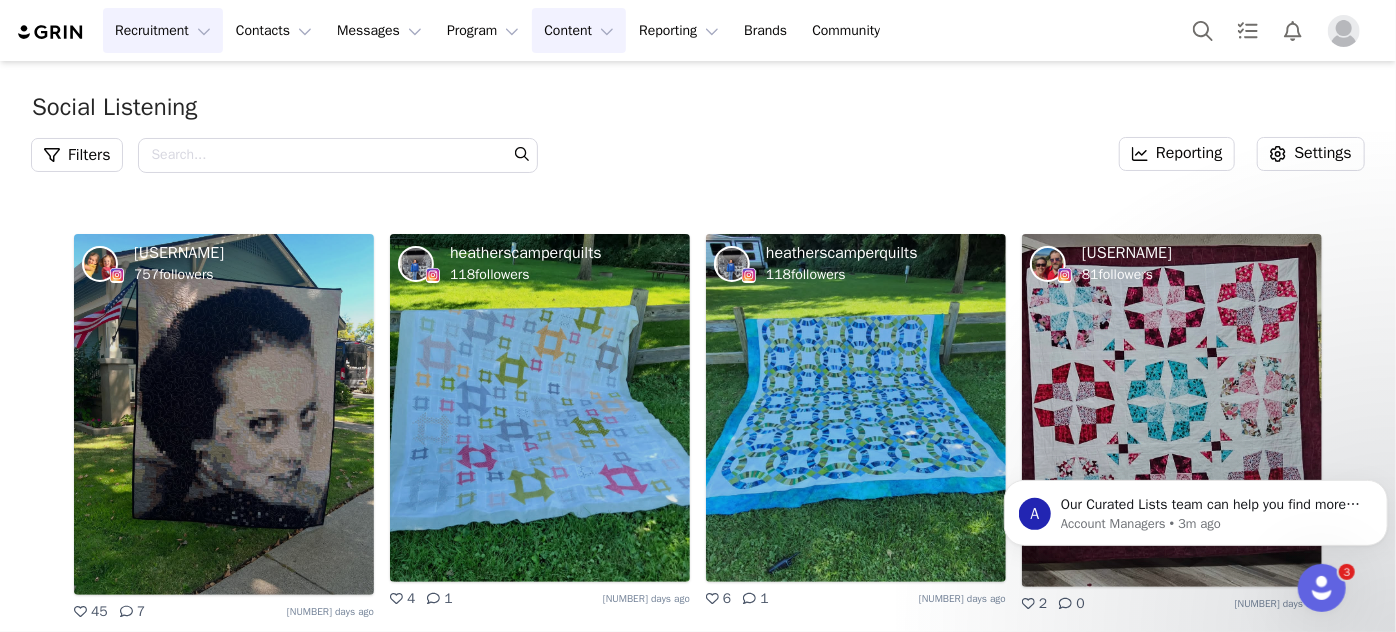 click on "Recruitment Recruitment" at bounding box center (163, 30) 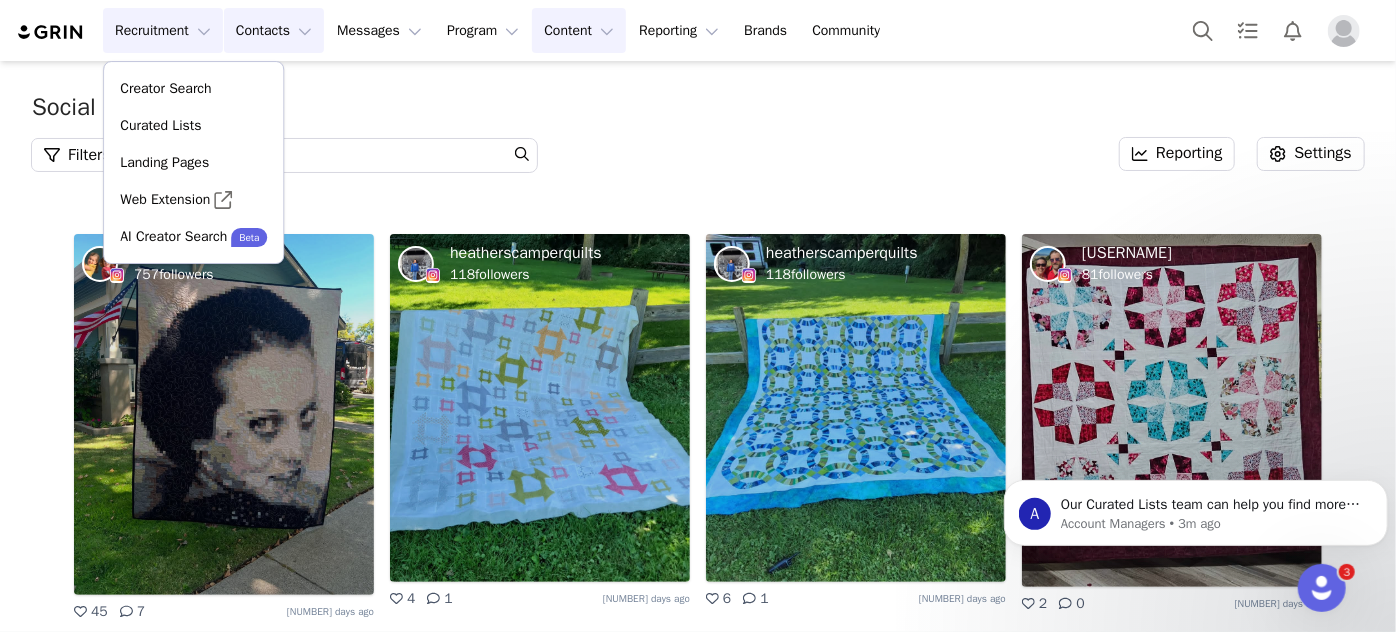 click on "Contacts Contacts" at bounding box center (274, 30) 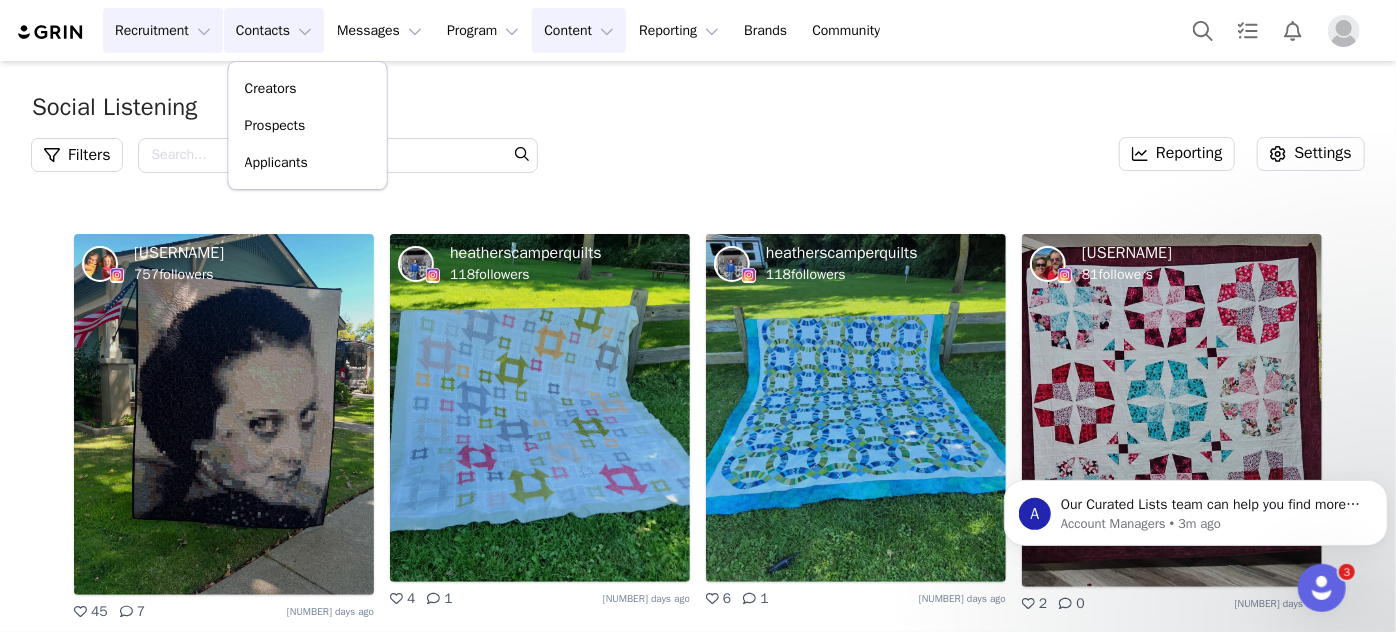 click on "Recruitment Recruitment" at bounding box center [163, 30] 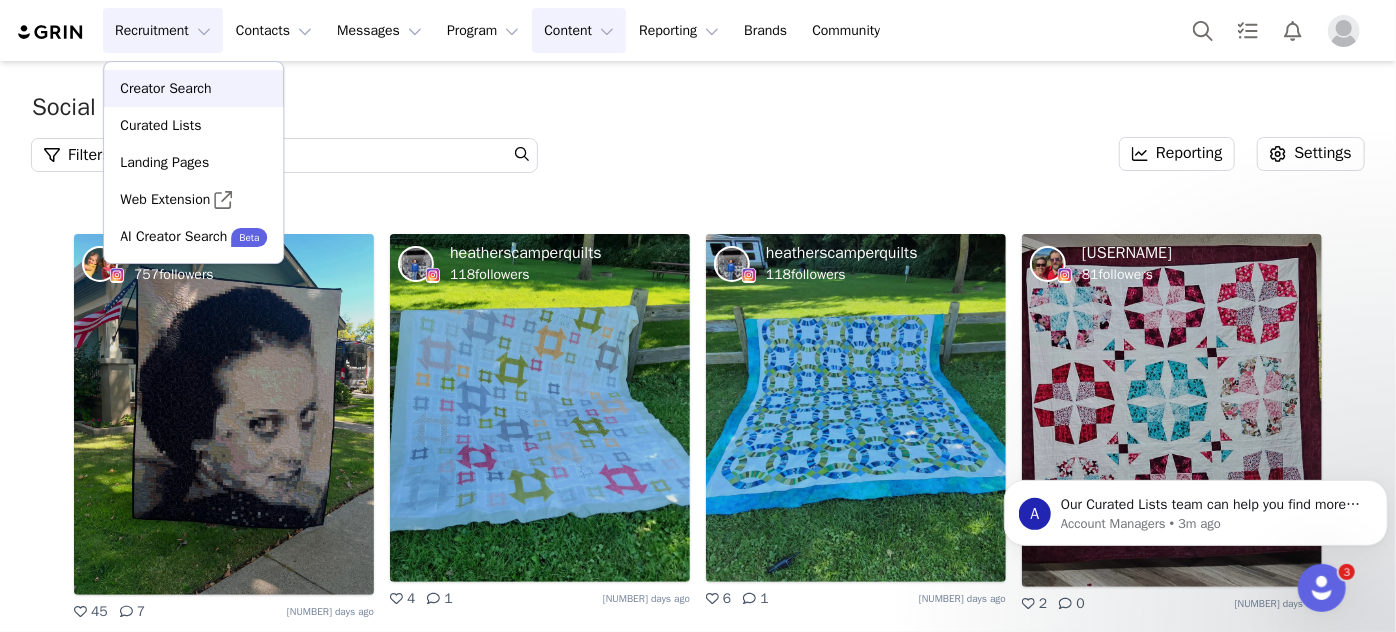 click on "Creator Search" at bounding box center (165, 88) 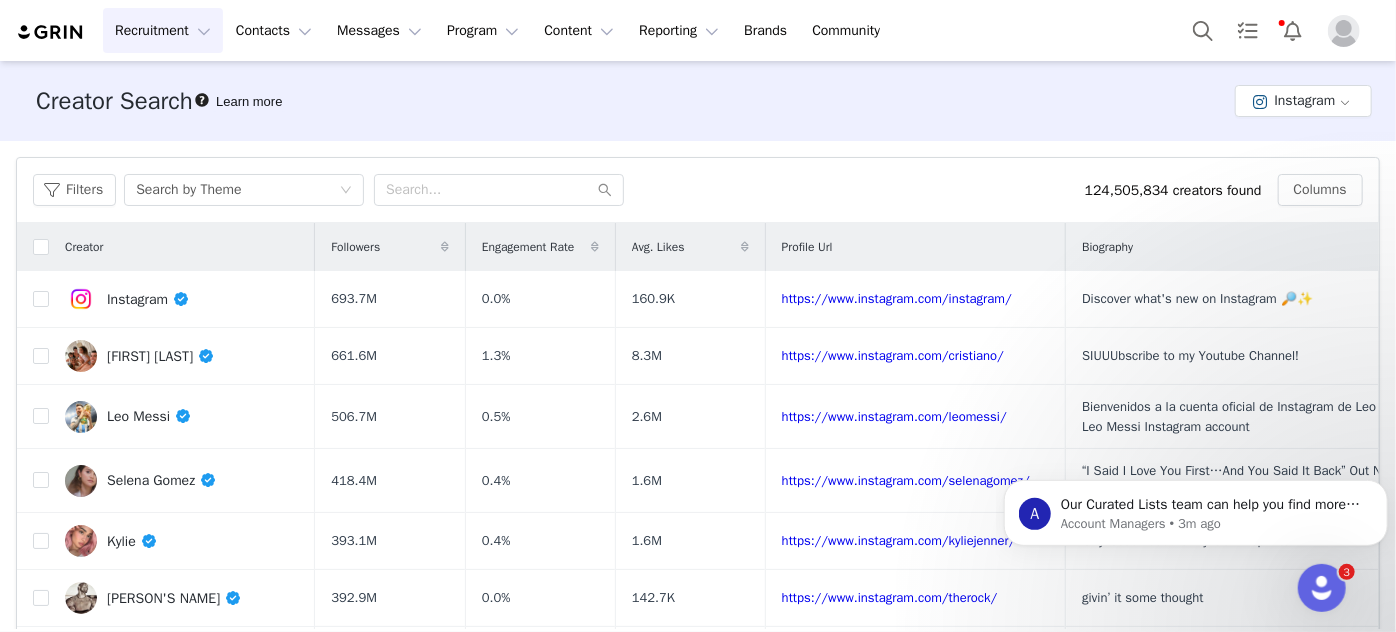 scroll, scrollTop: 0, scrollLeft: 0, axis: both 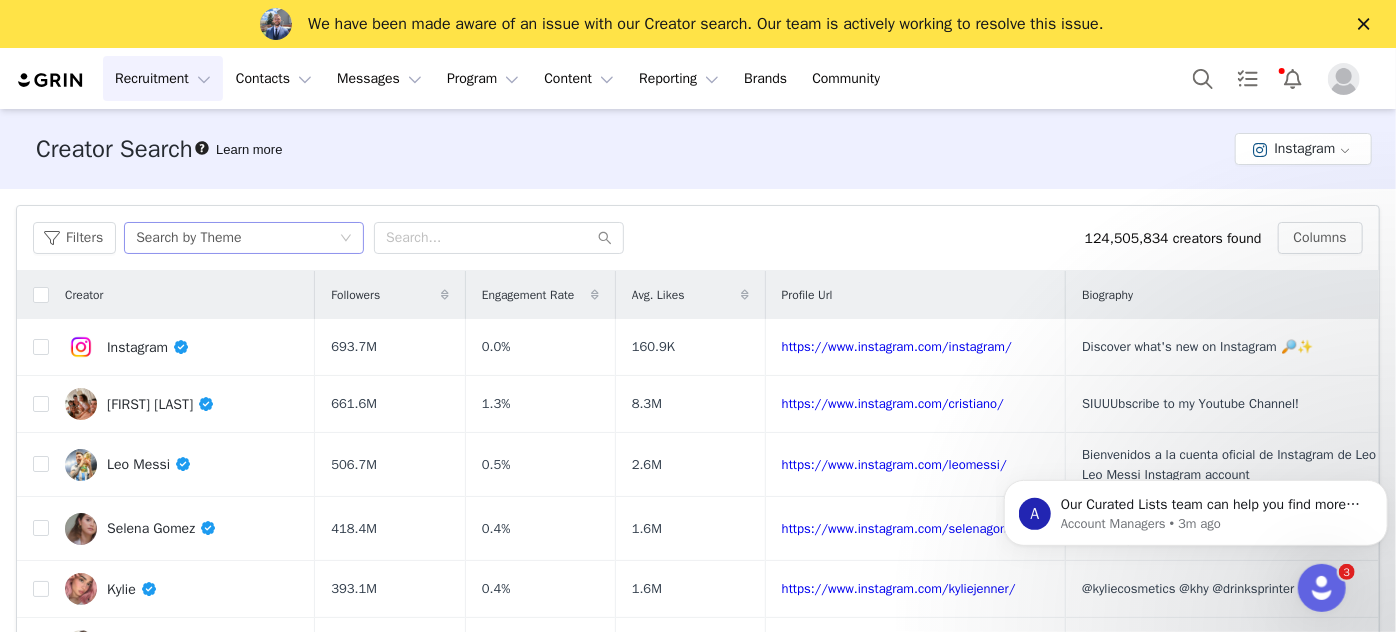 click on "Search by Theme" at bounding box center (188, 238) 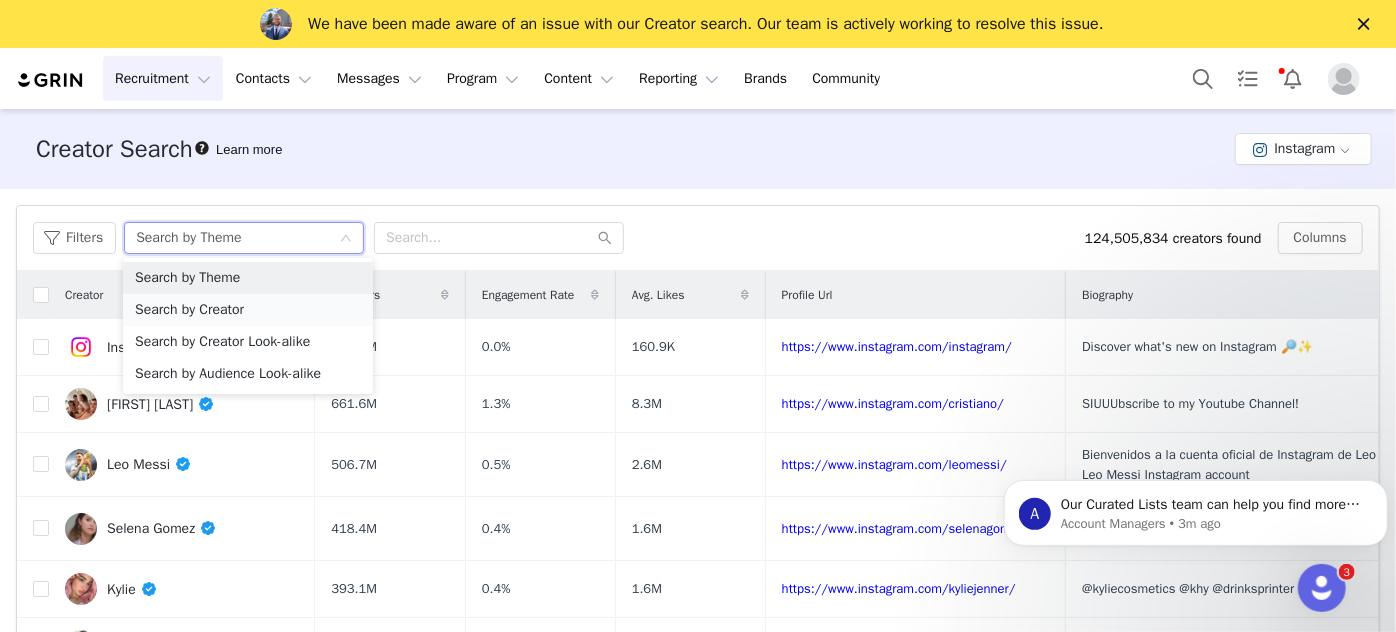 click on "Search by Creator" at bounding box center [248, 310] 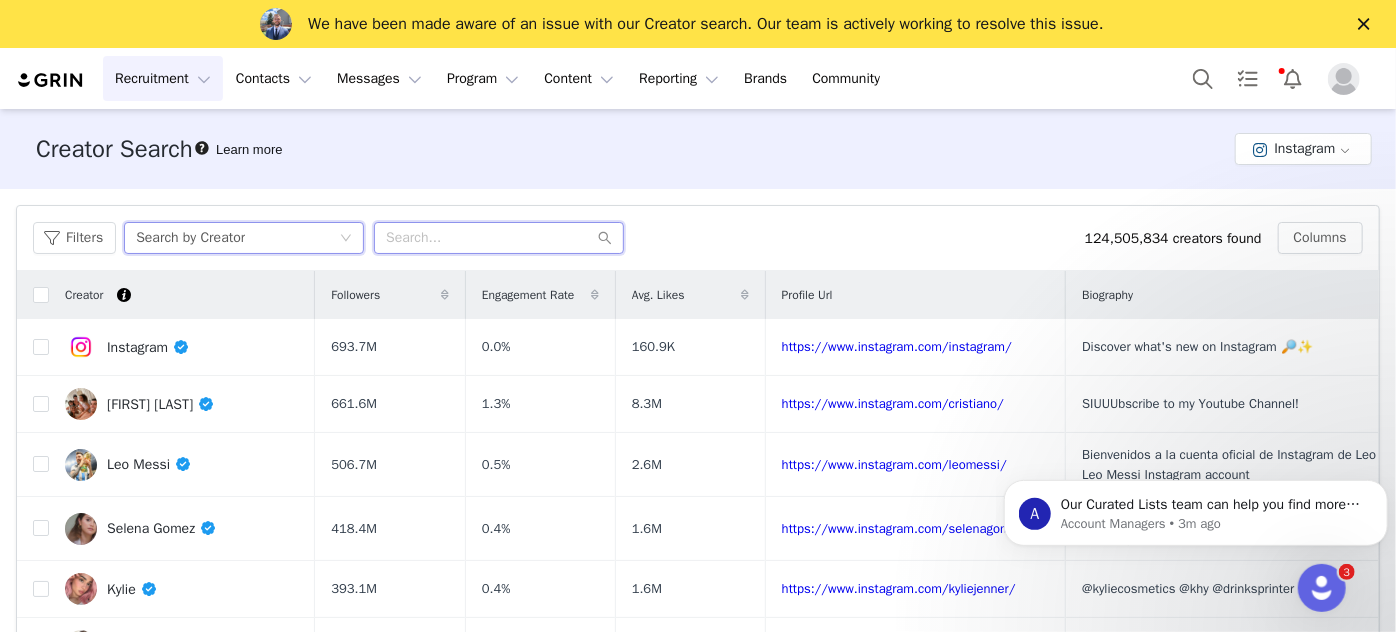 click at bounding box center [499, 238] 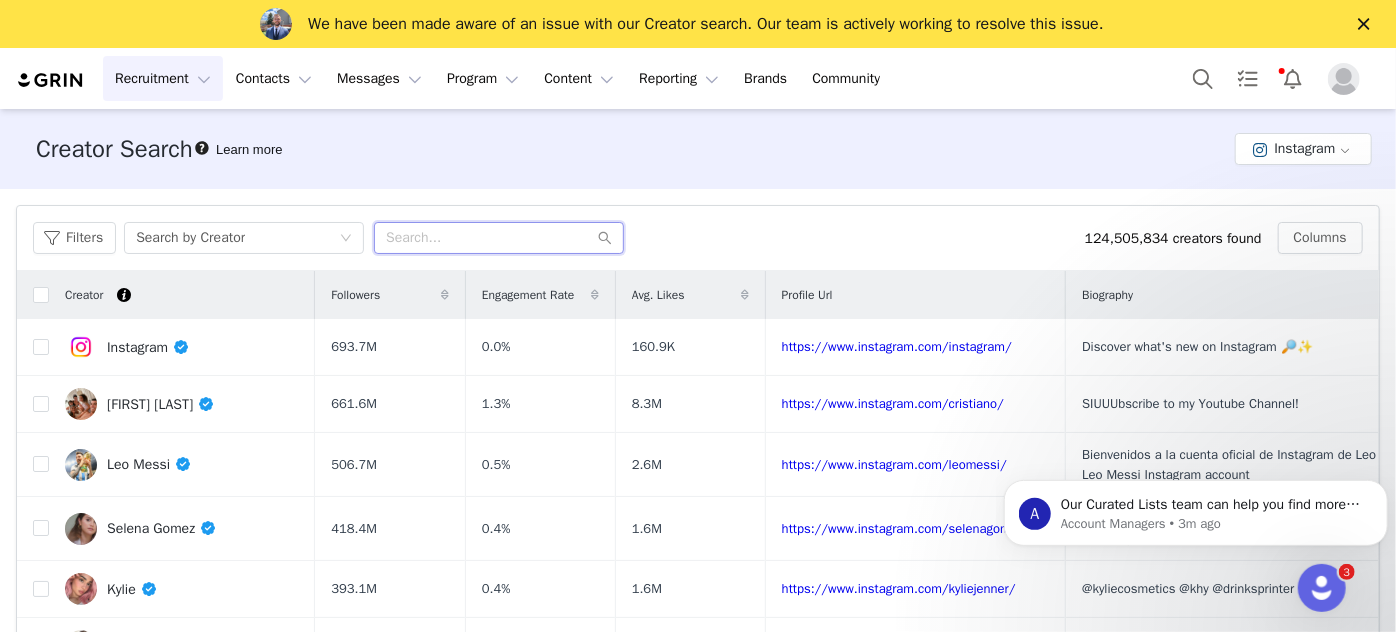 paste on "https://www.instagram.com/[USERNAME]/" 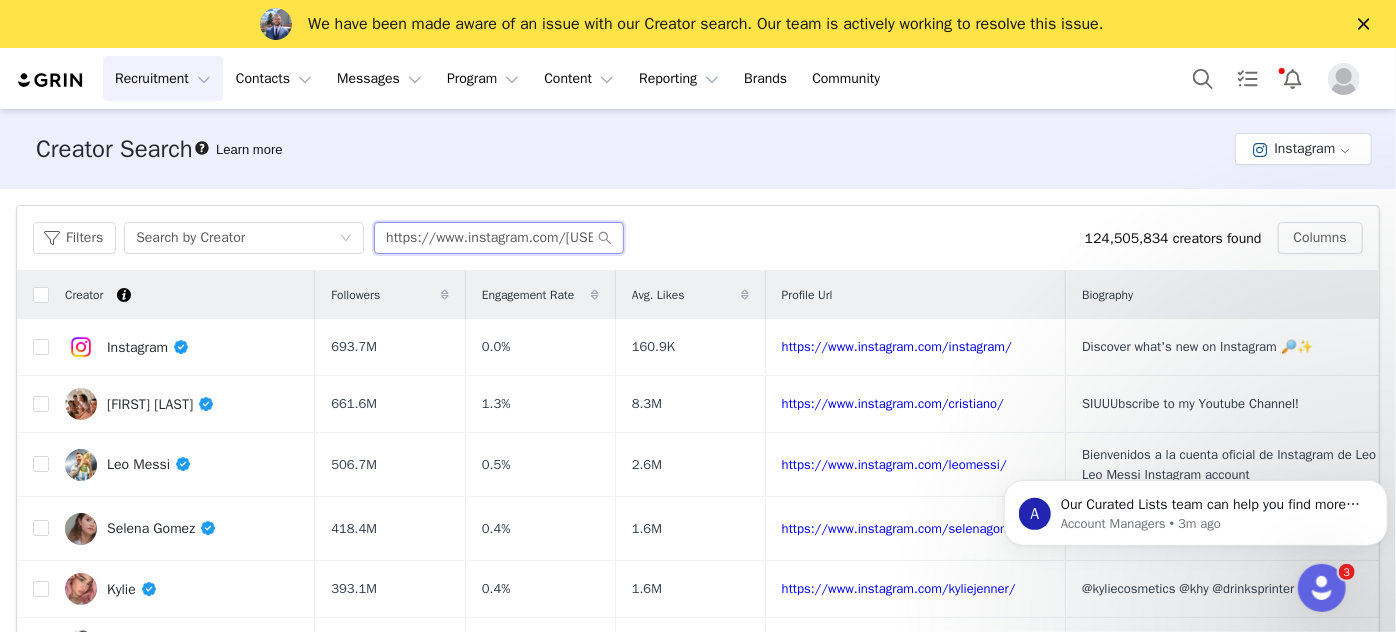 scroll, scrollTop: 0, scrollLeft: 29, axis: horizontal 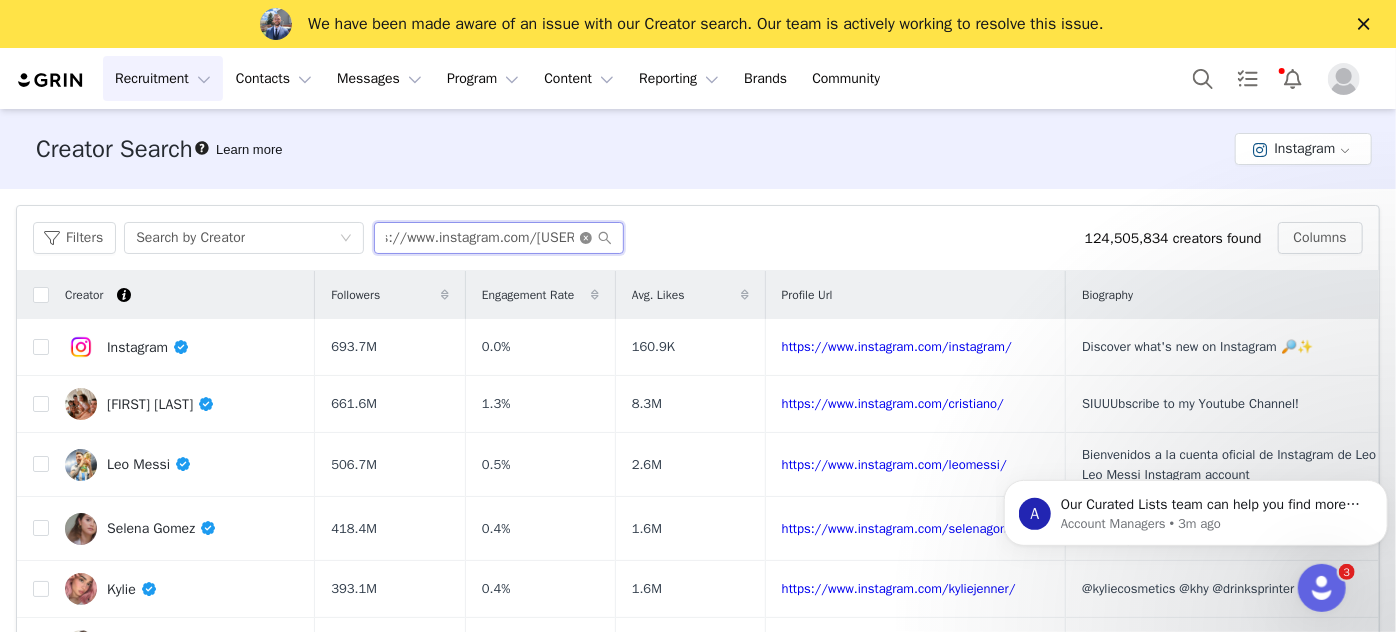type on "https://www.instagram.com/[USERNAME]/" 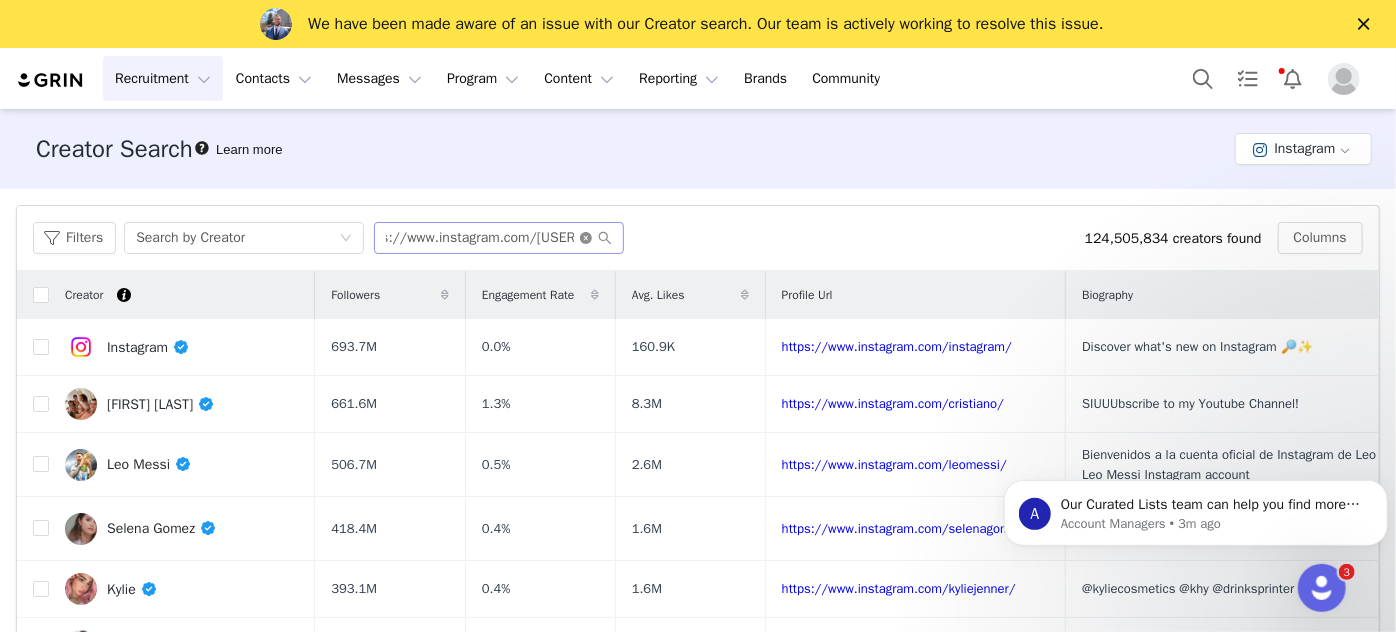 click 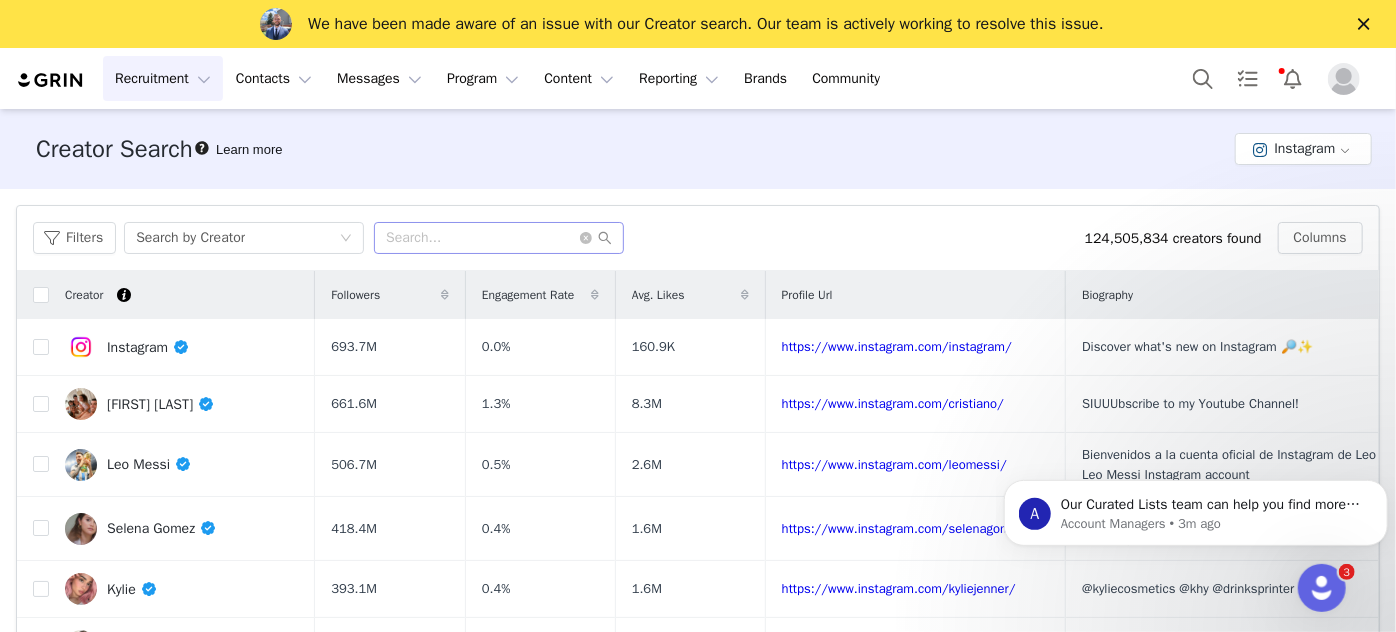scroll, scrollTop: 0, scrollLeft: 0, axis: both 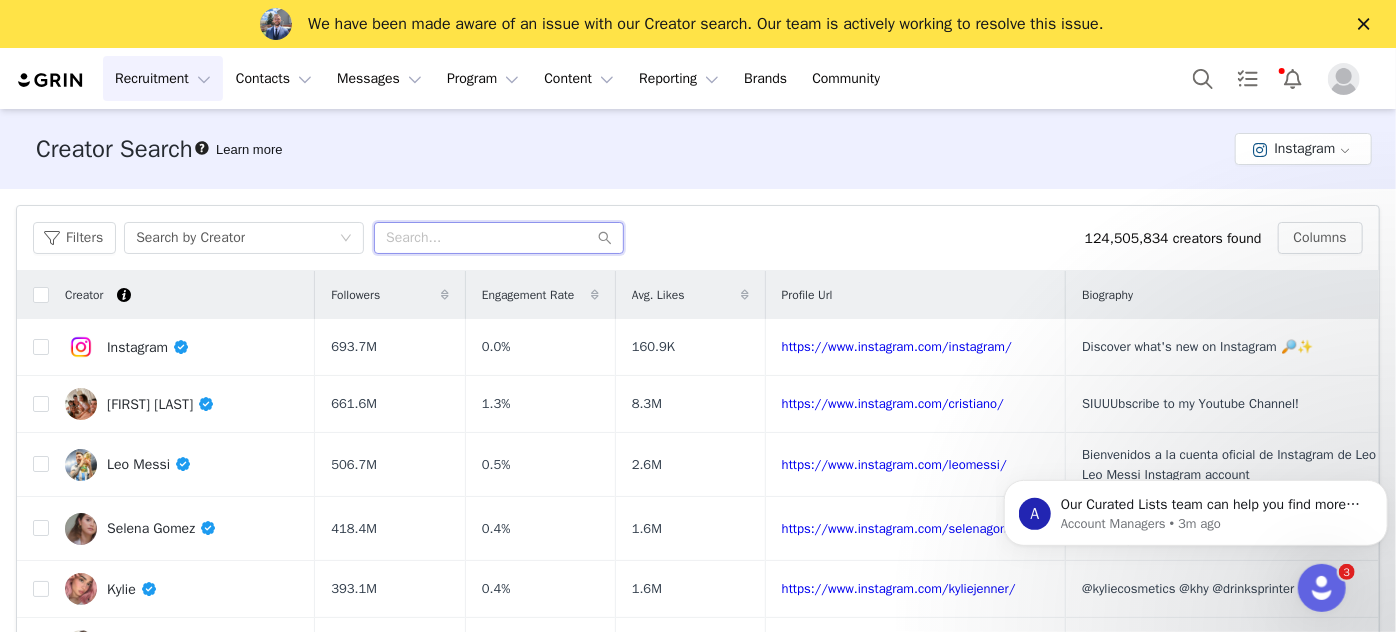 click at bounding box center (499, 238) 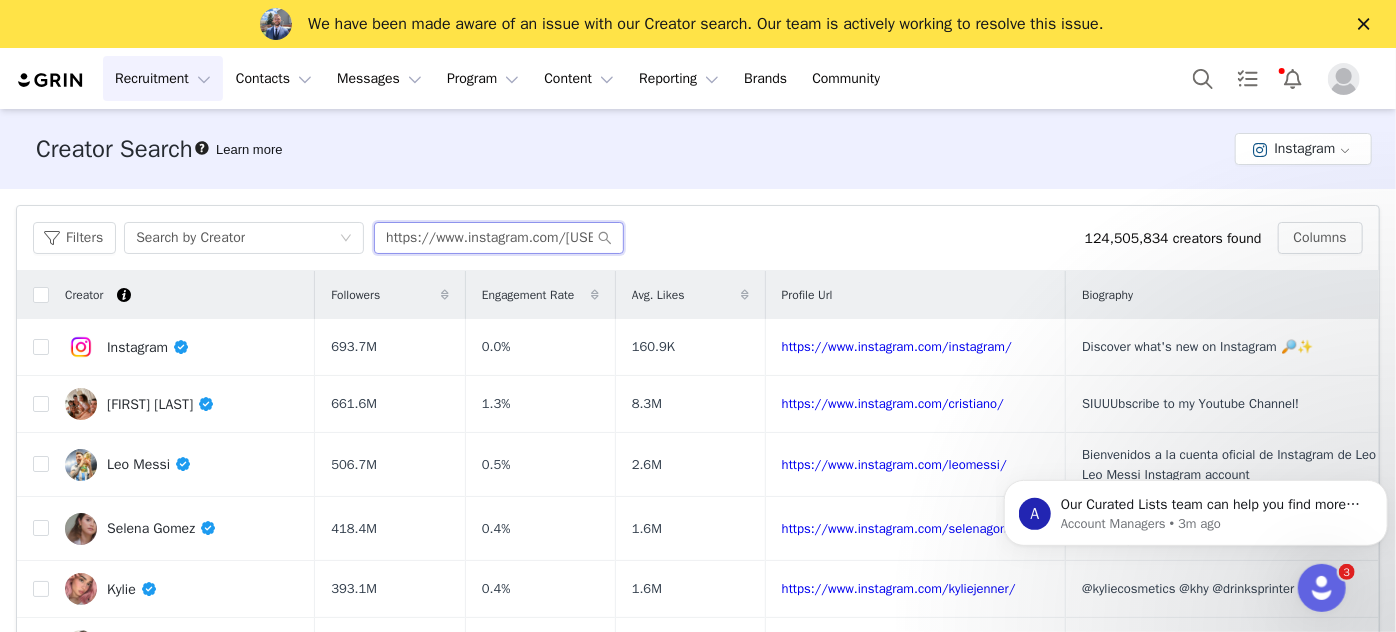 scroll, scrollTop: 0, scrollLeft: 29, axis: horizontal 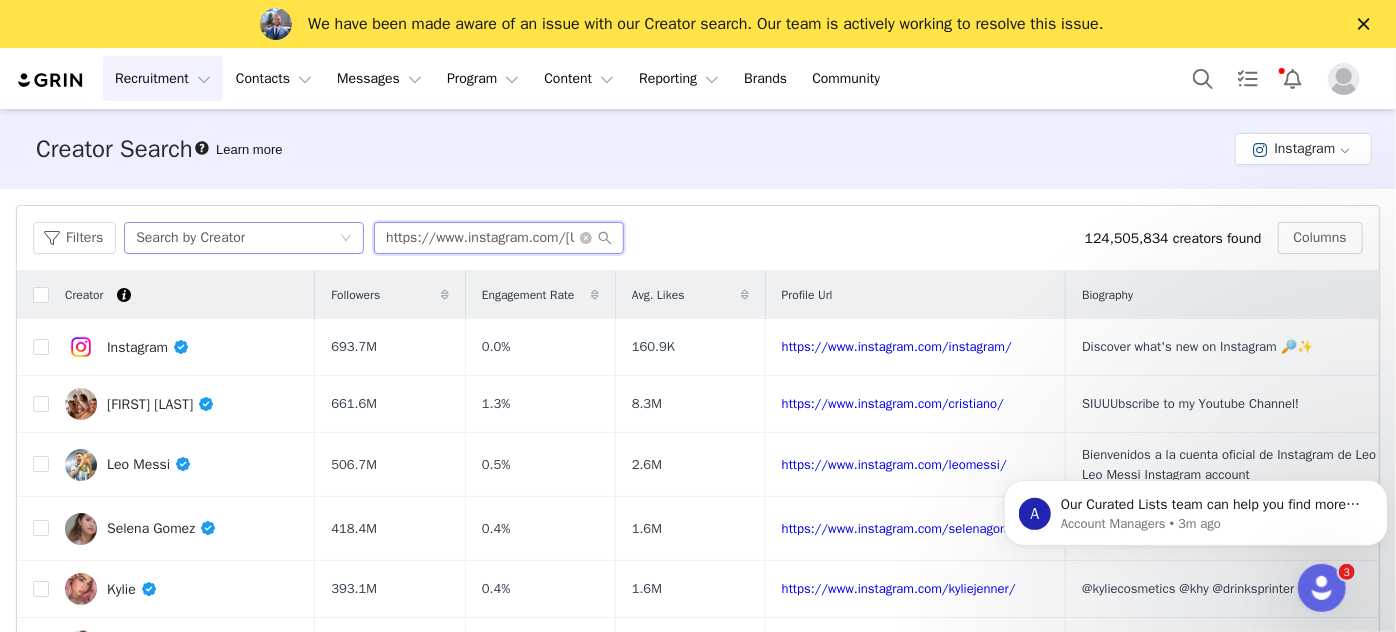 drag, startPoint x: 530, startPoint y: 236, endPoint x: 334, endPoint y: 234, distance: 196.01021 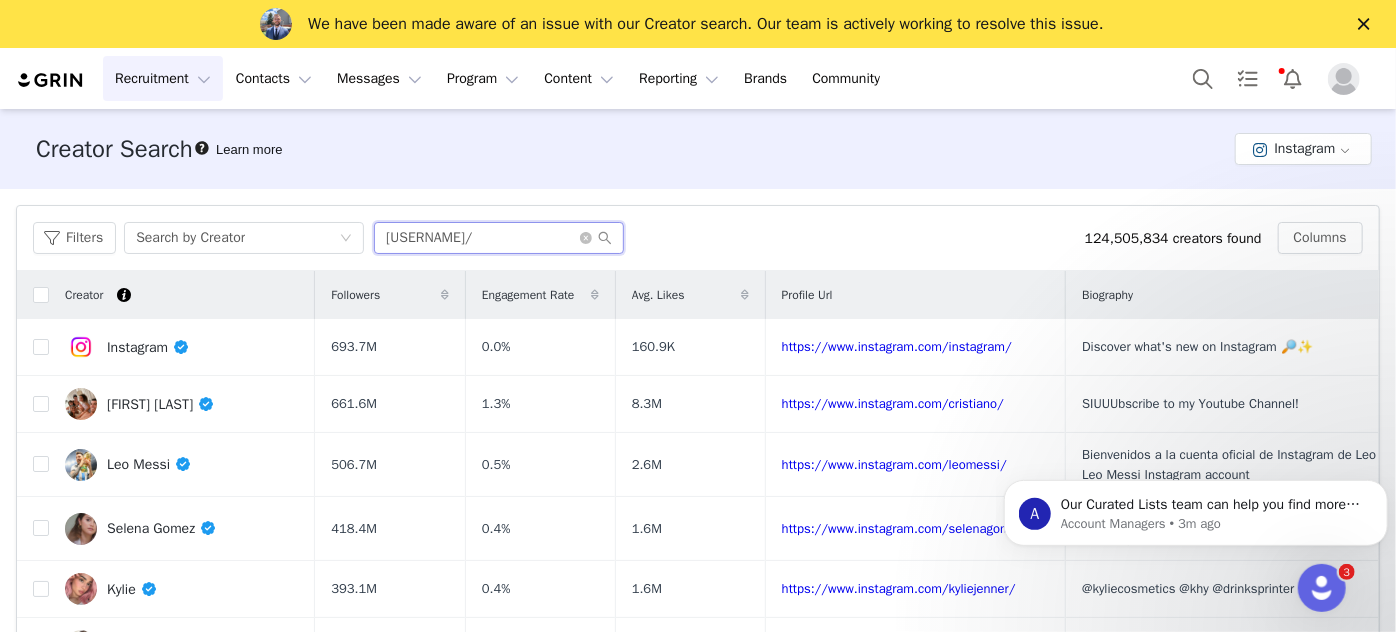 click on "[USERNAME]/" at bounding box center [499, 238] 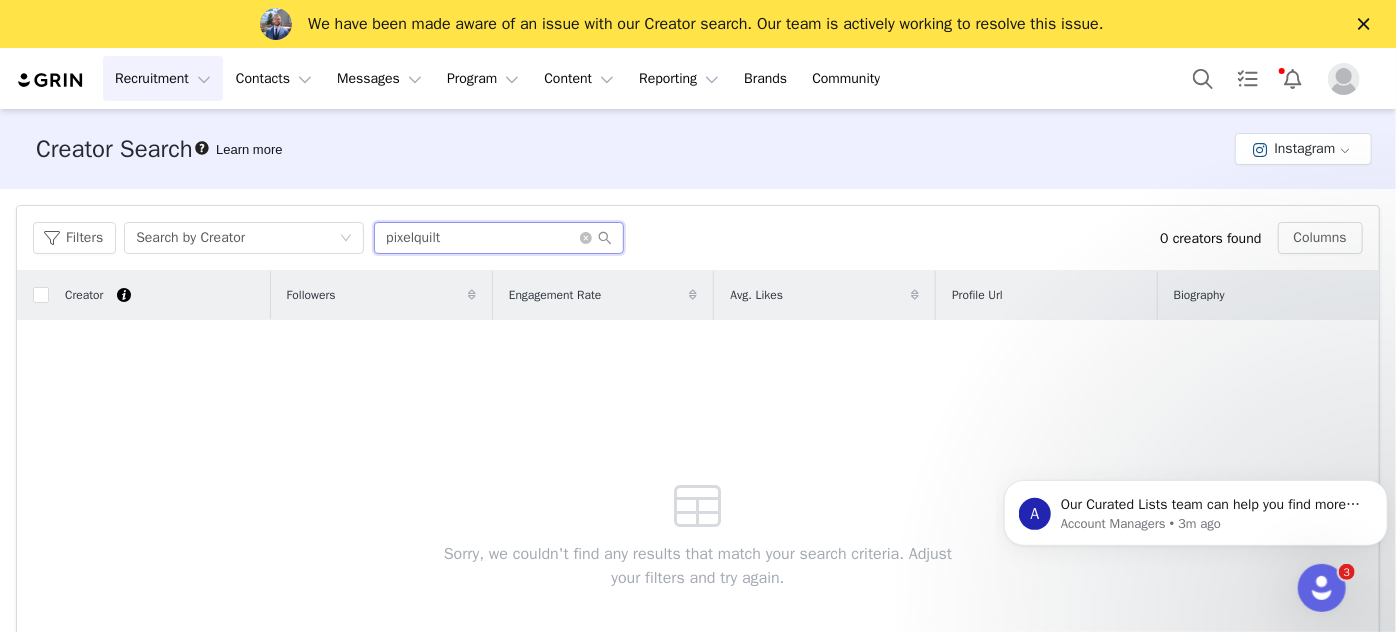 drag, startPoint x: 448, startPoint y: 244, endPoint x: 381, endPoint y: 238, distance: 67.26812 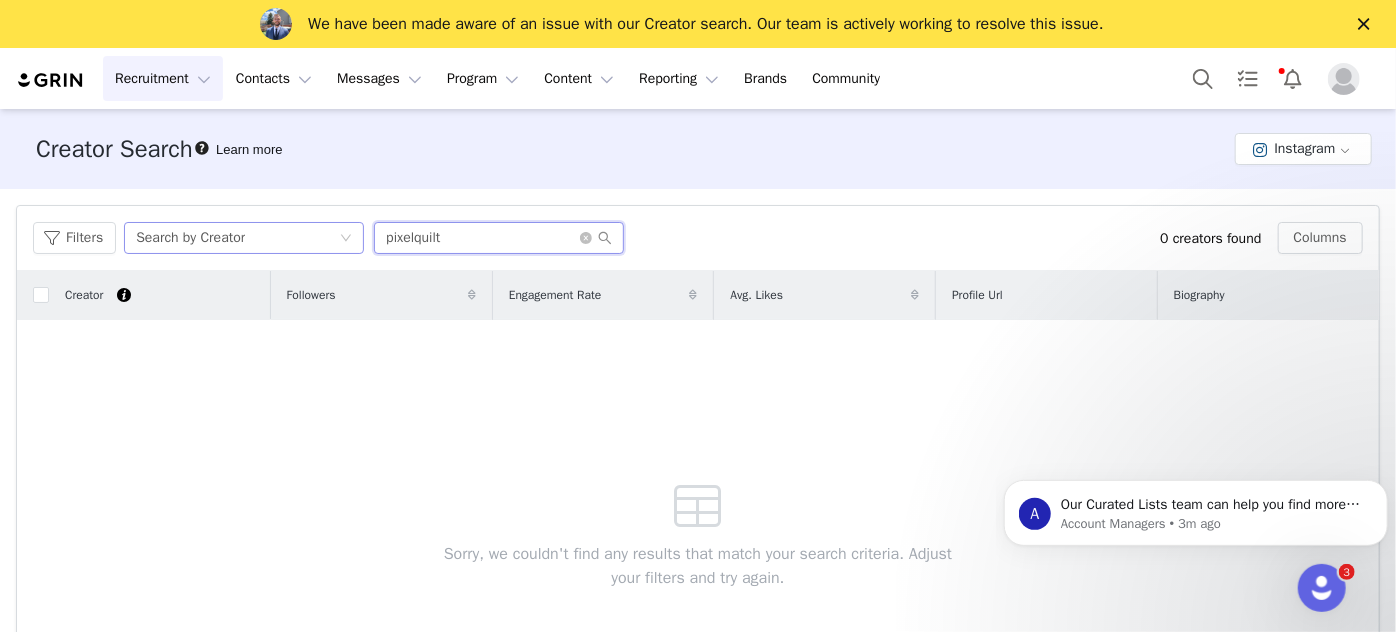 drag, startPoint x: 460, startPoint y: 235, endPoint x: 340, endPoint y: 225, distance: 120.41595 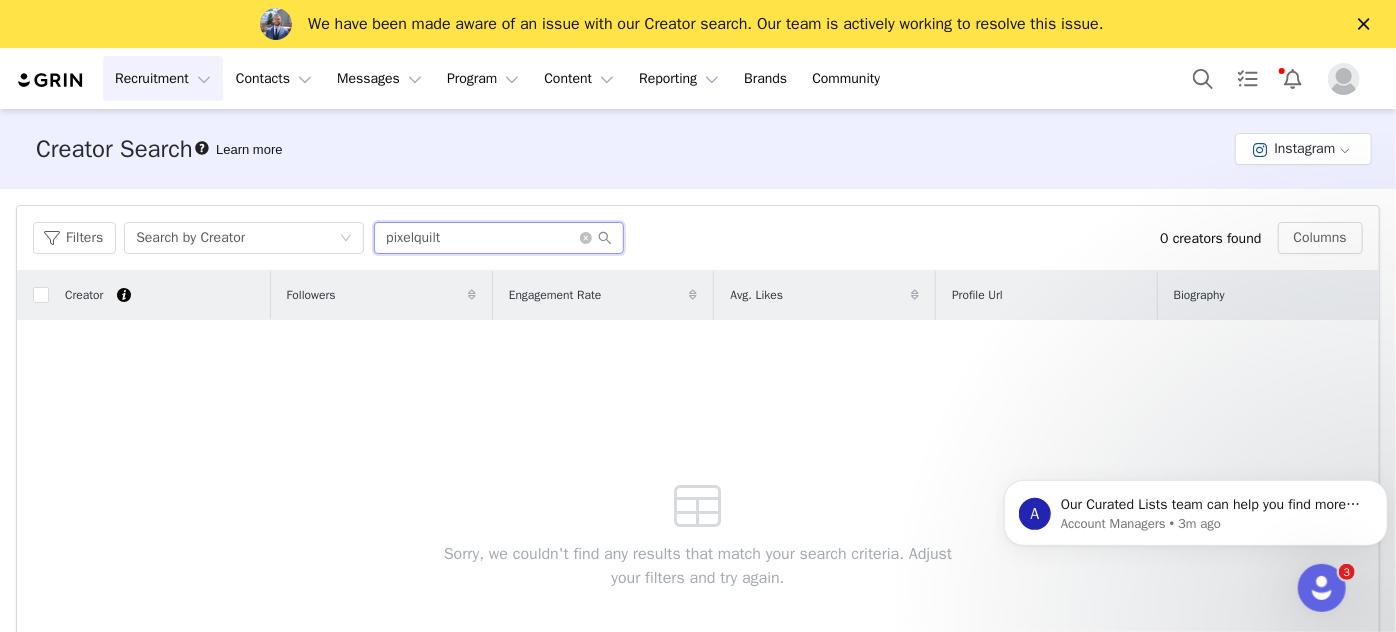 paste on "https://www.instagram.com/[USERNAME]/" 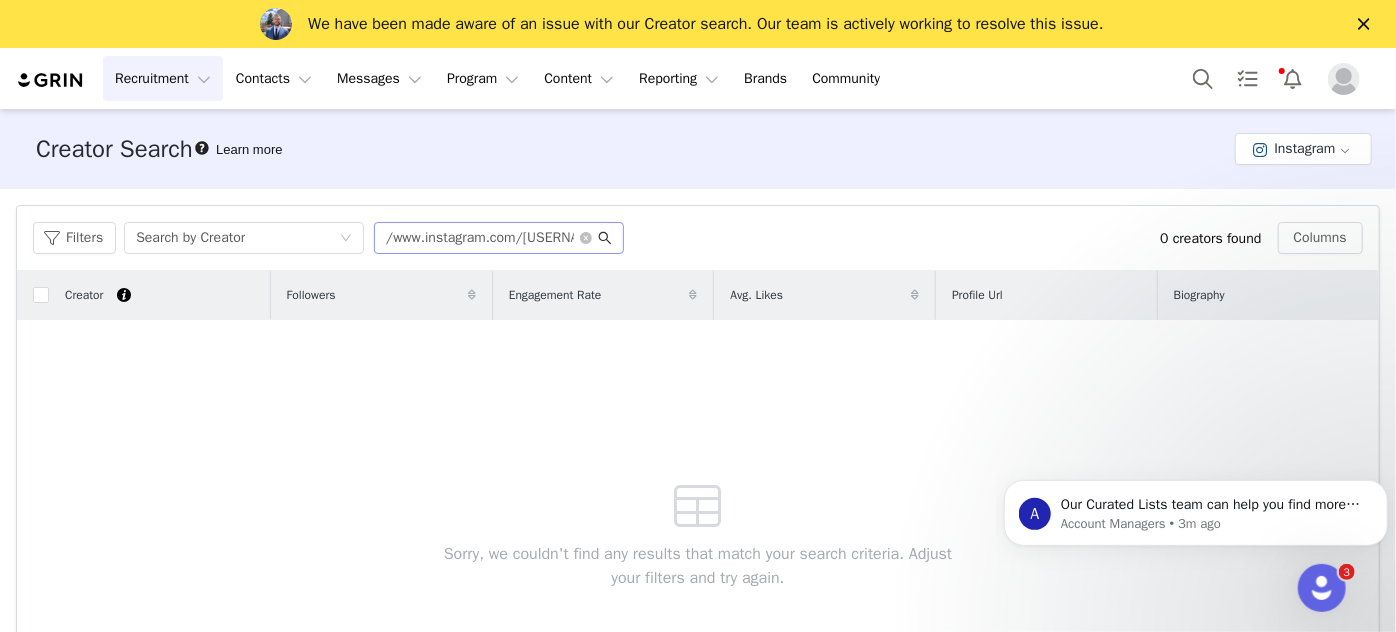 scroll, scrollTop: 0, scrollLeft: 0, axis: both 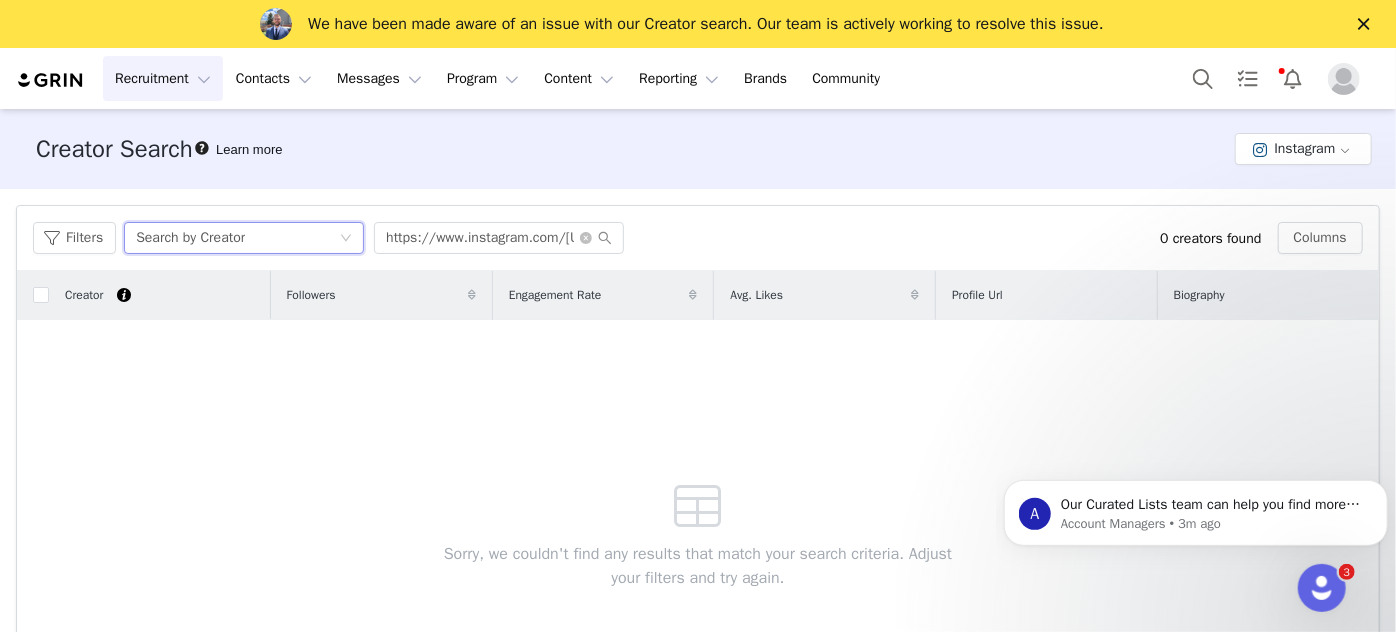 click on "Search by Creator" at bounding box center (237, 238) 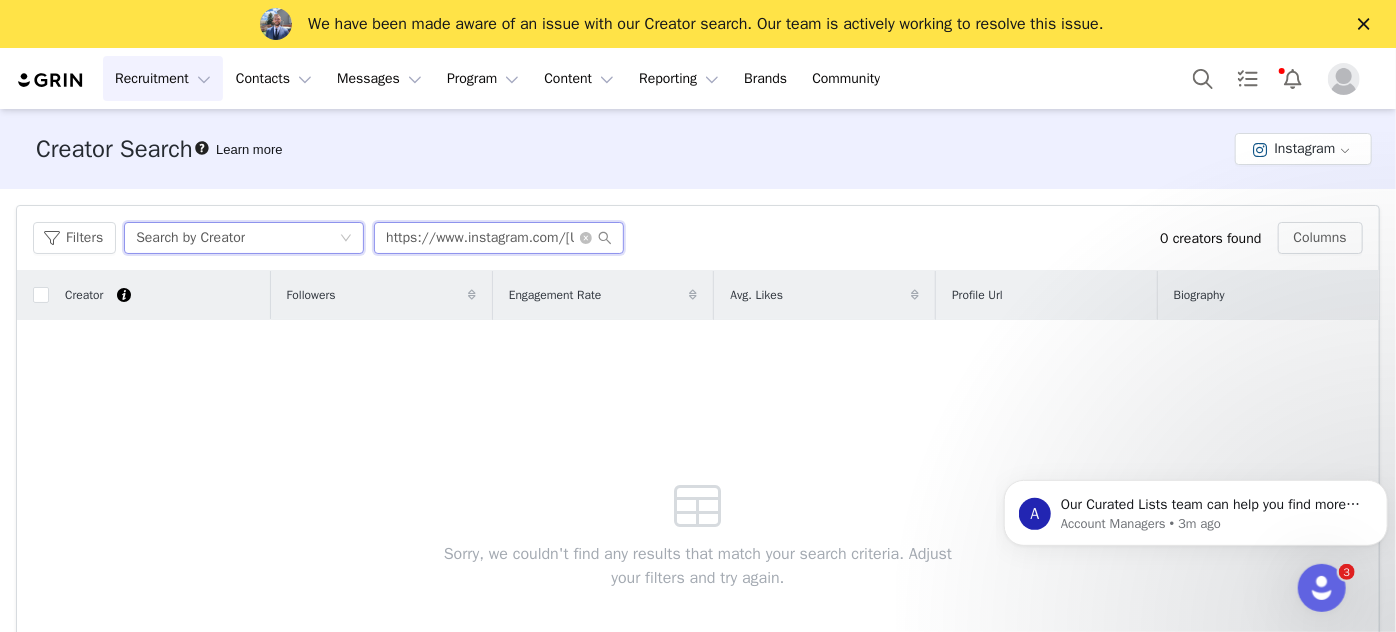 scroll, scrollTop: 0, scrollLeft: 43, axis: horizontal 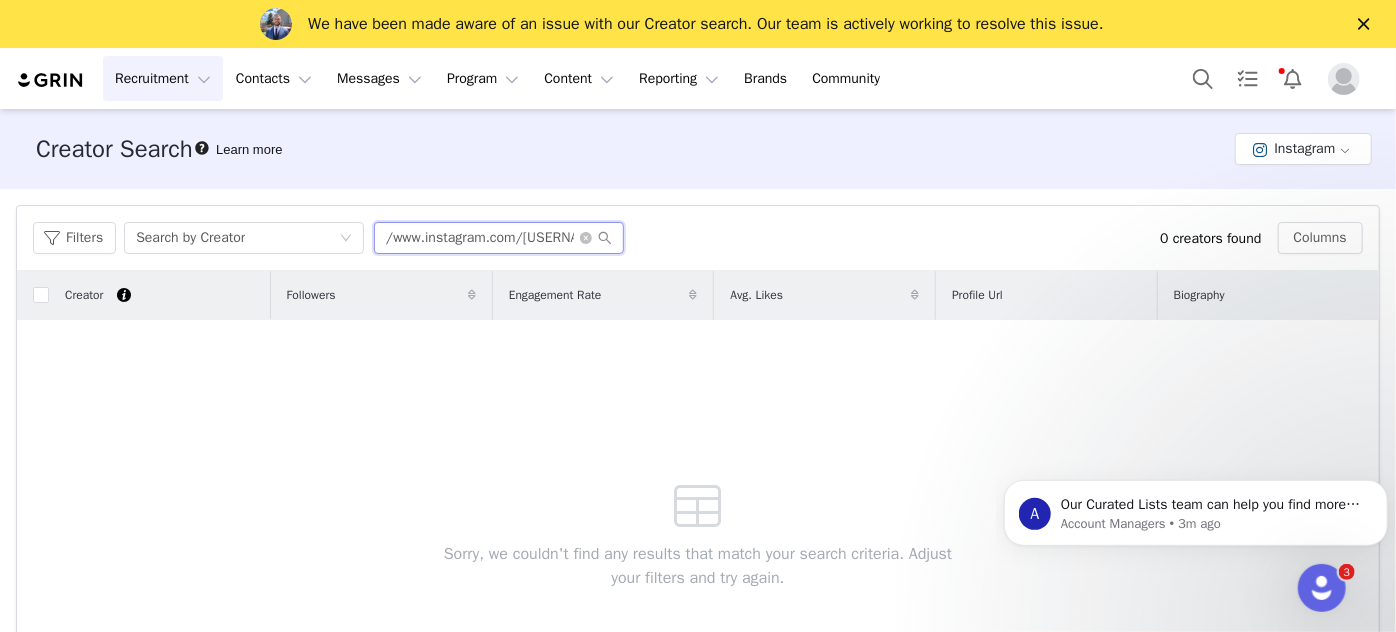 drag, startPoint x: 383, startPoint y: 238, endPoint x: 624, endPoint y: 235, distance: 241.01868 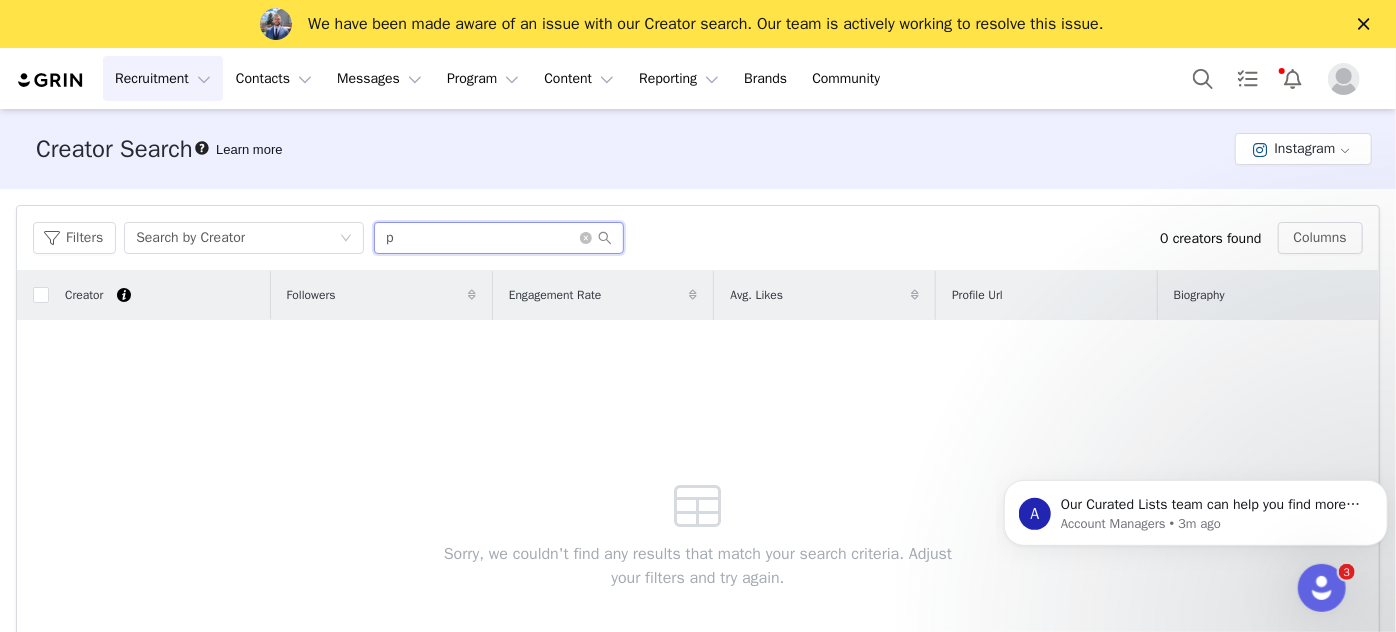 scroll, scrollTop: 0, scrollLeft: 0, axis: both 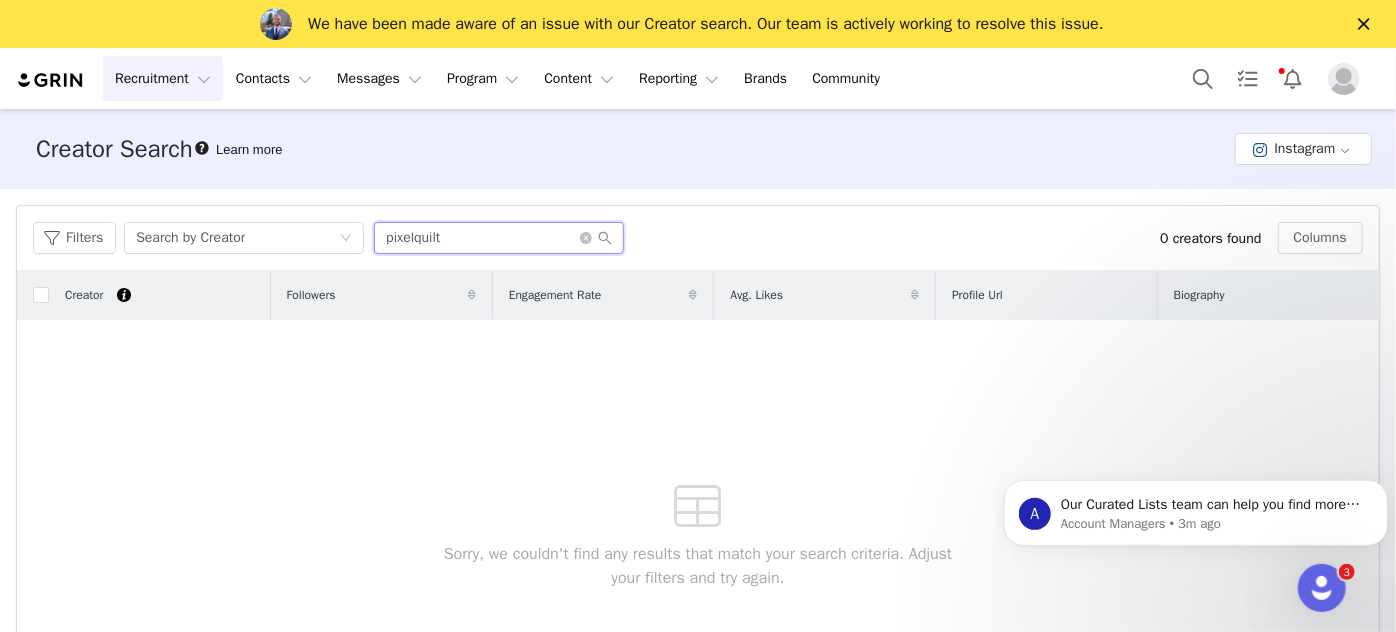 type on "pixelquilt" 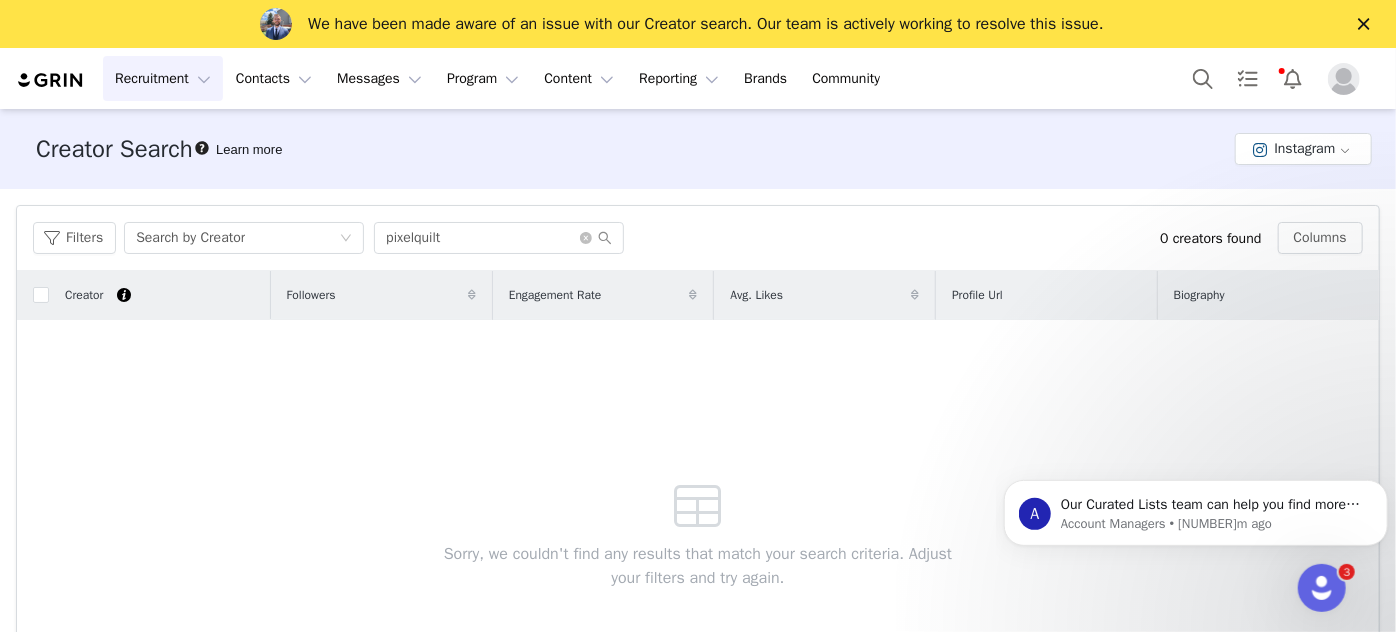 click 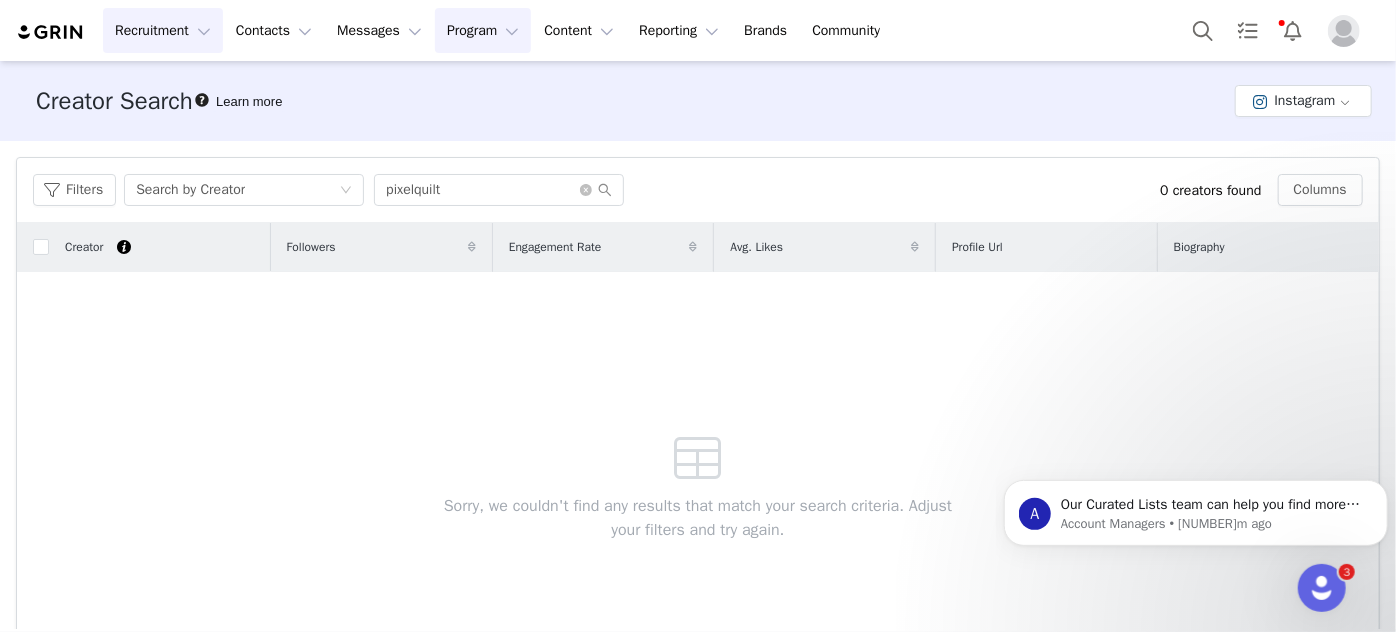 click on "Program Program" at bounding box center [483, 30] 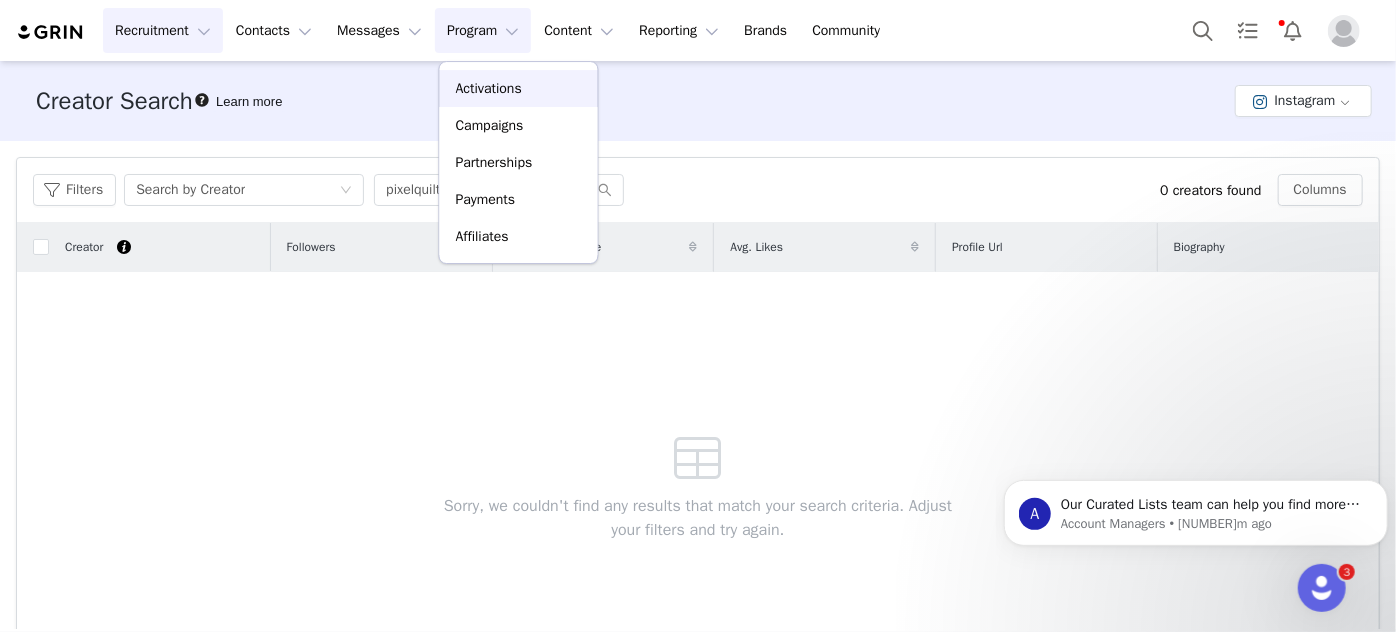 click on "Activations" at bounding box center (489, 88) 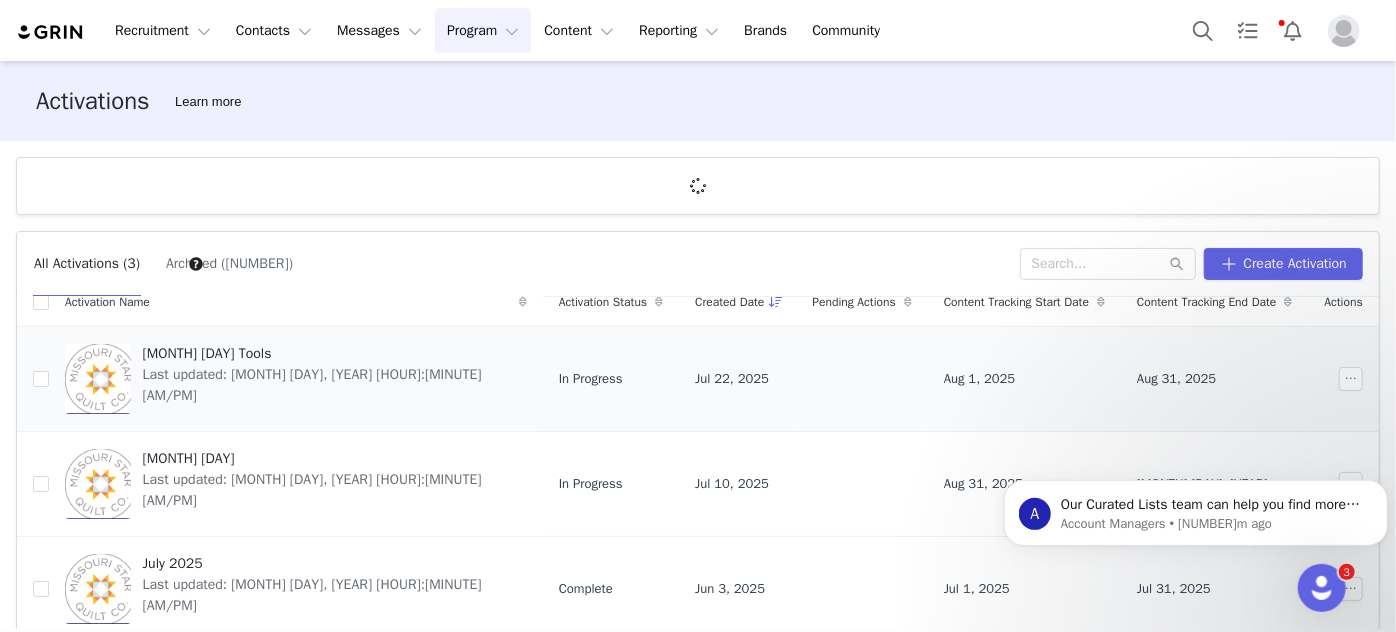scroll, scrollTop: 29, scrollLeft: 0, axis: vertical 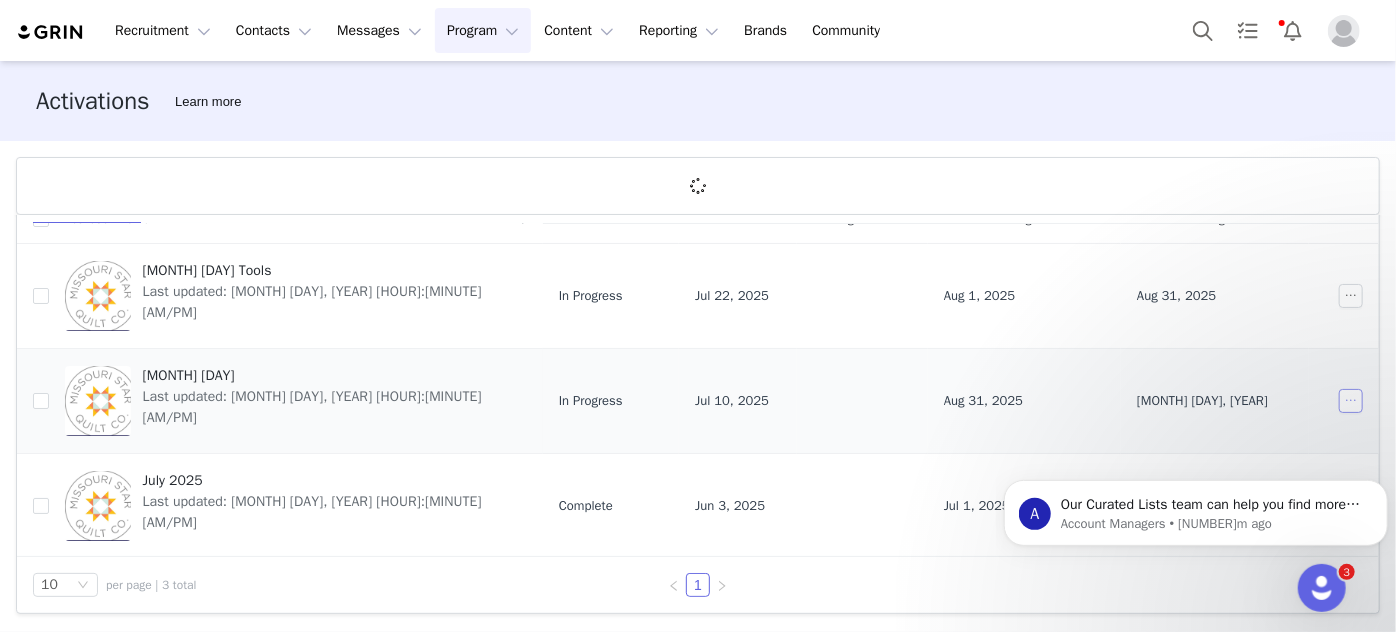 click at bounding box center (1351, 401) 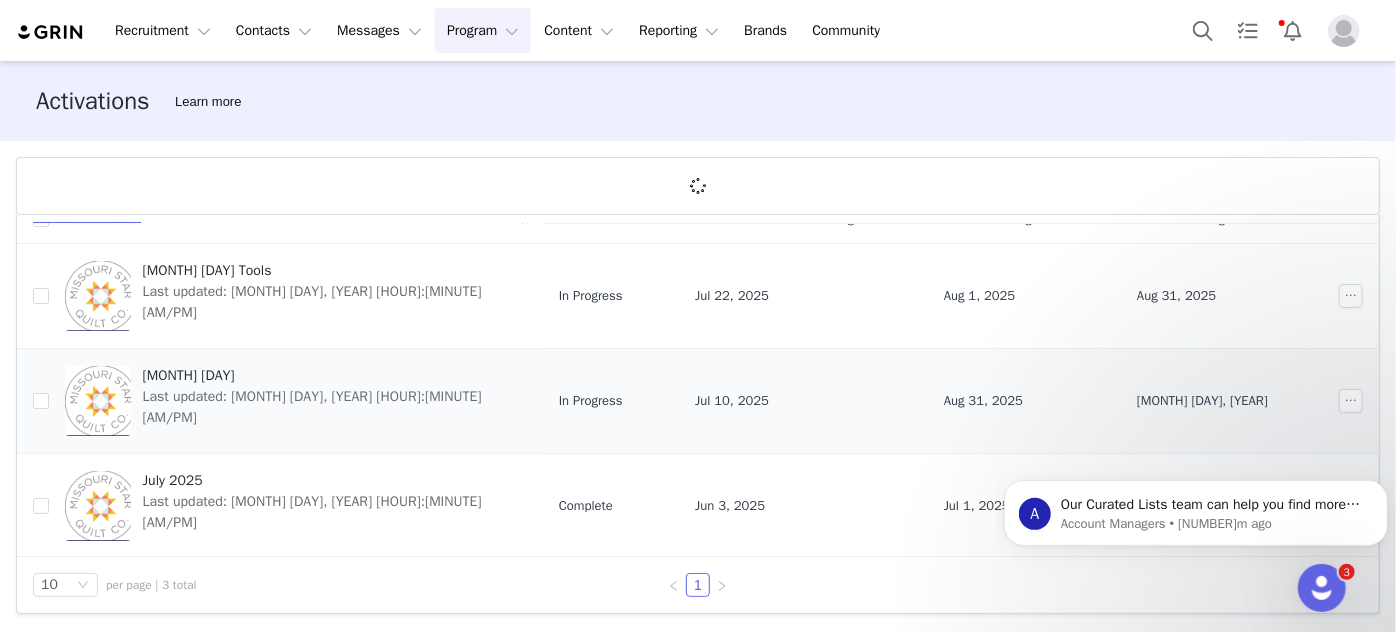 click on "In Progress" at bounding box center (611, 401) 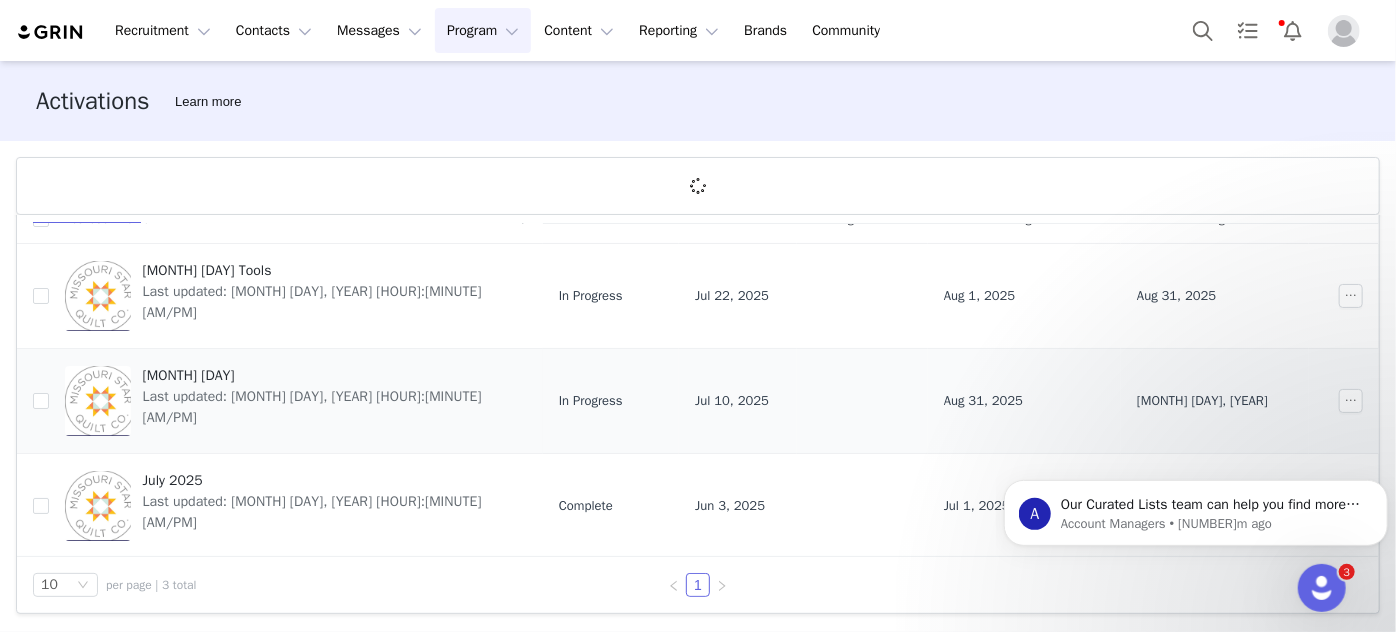 click on "[MONTH] [DAY]" at bounding box center (329, 375) 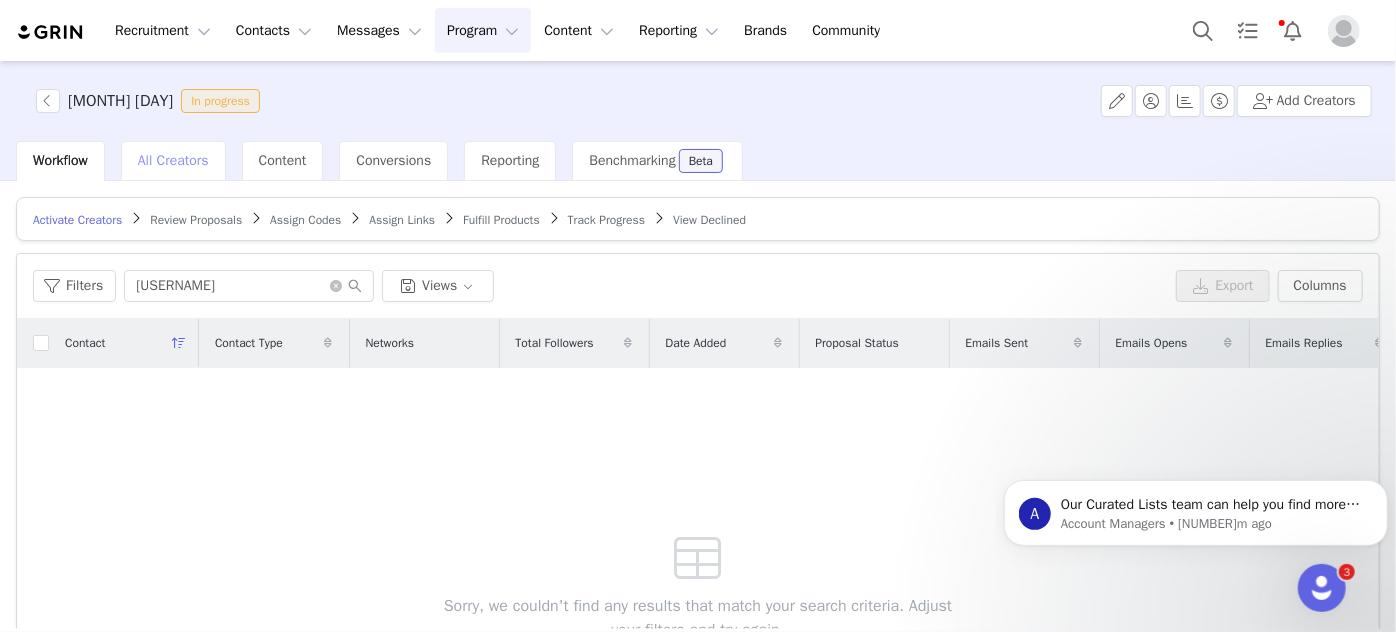 click on "All Creators" at bounding box center [173, 160] 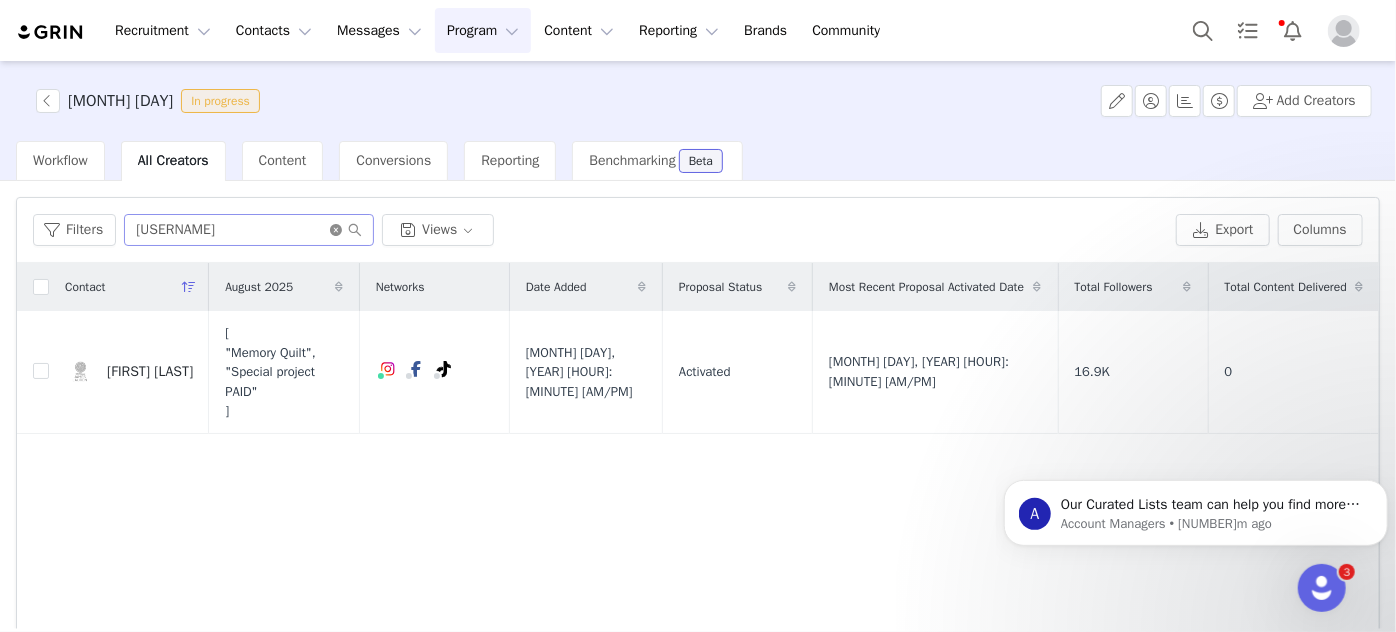 click 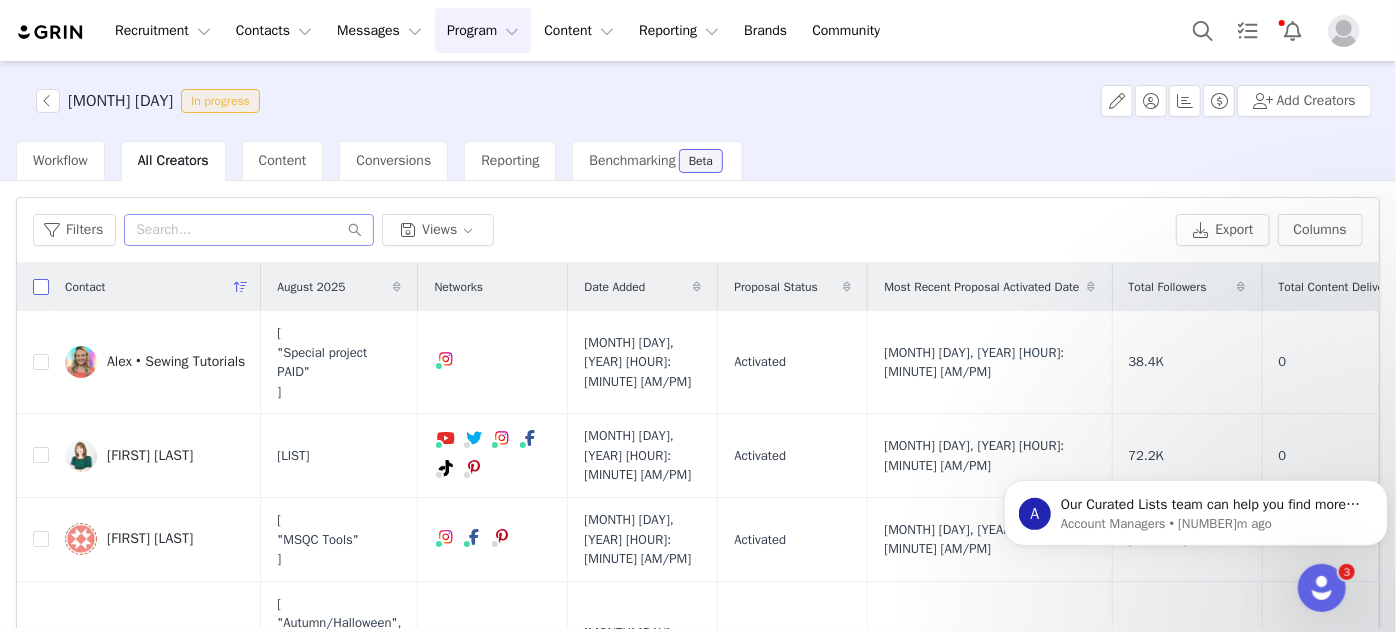 click at bounding box center [41, 287] 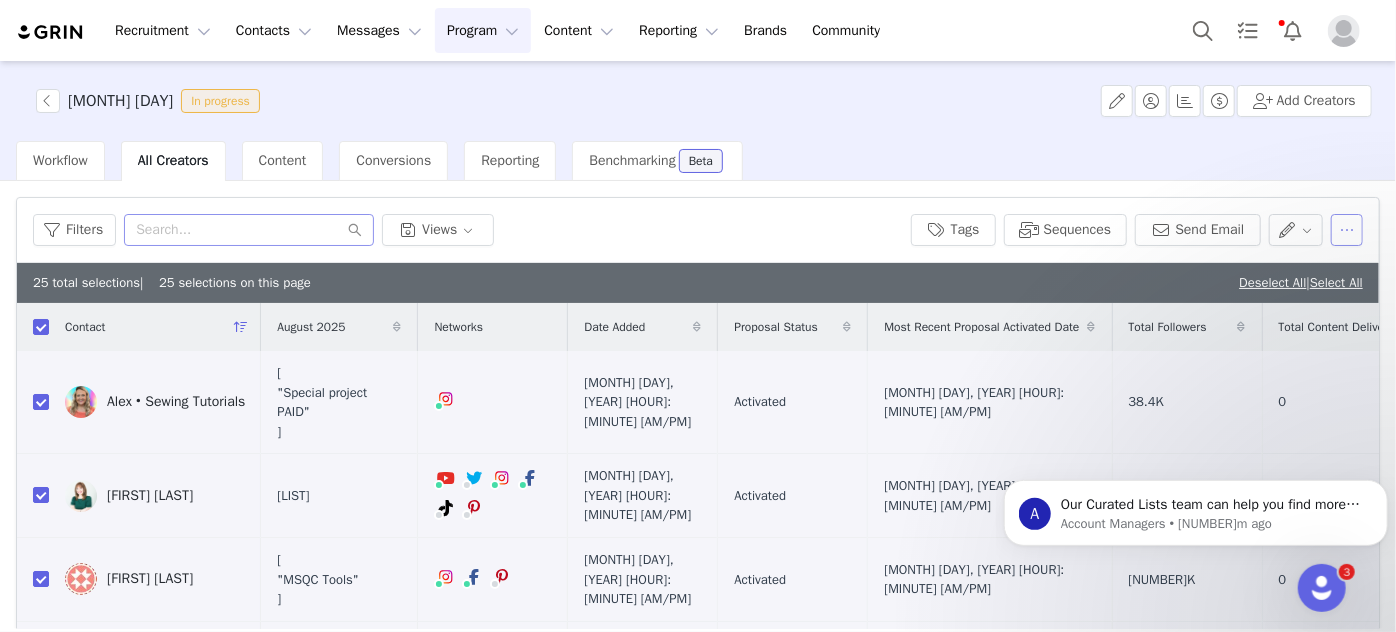 click at bounding box center (1347, 230) 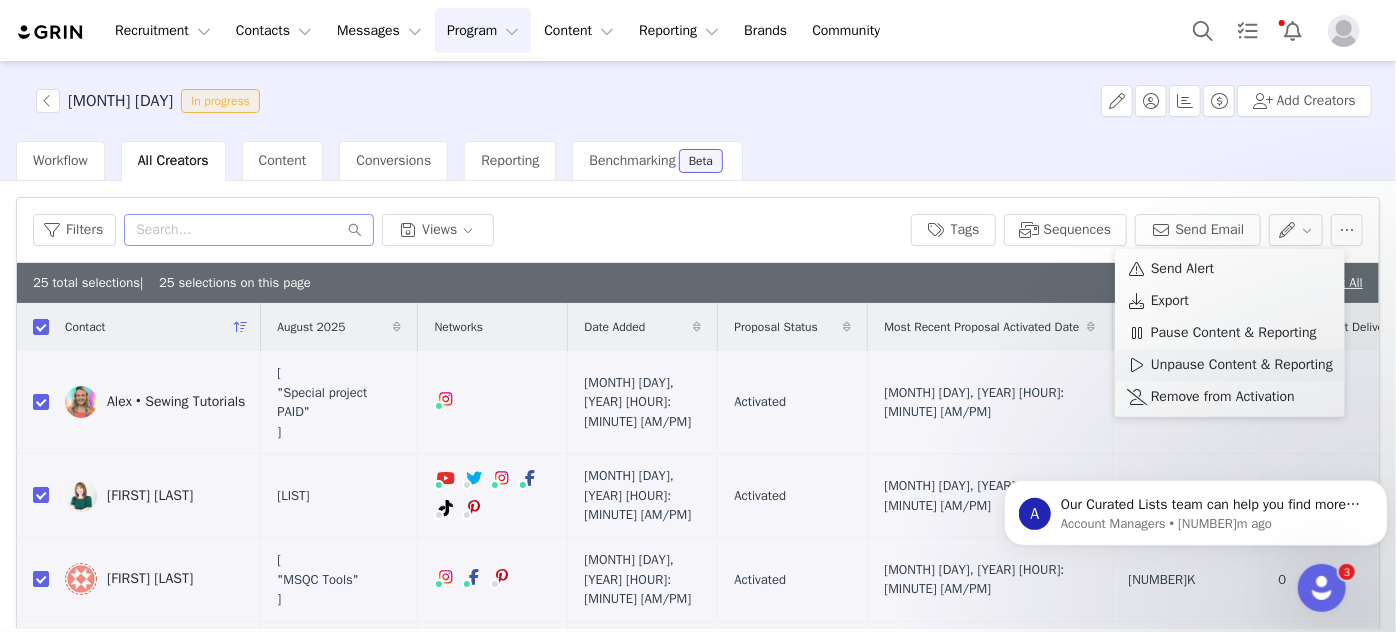 click on "Unpause Content & Reporting" at bounding box center [1242, 365] 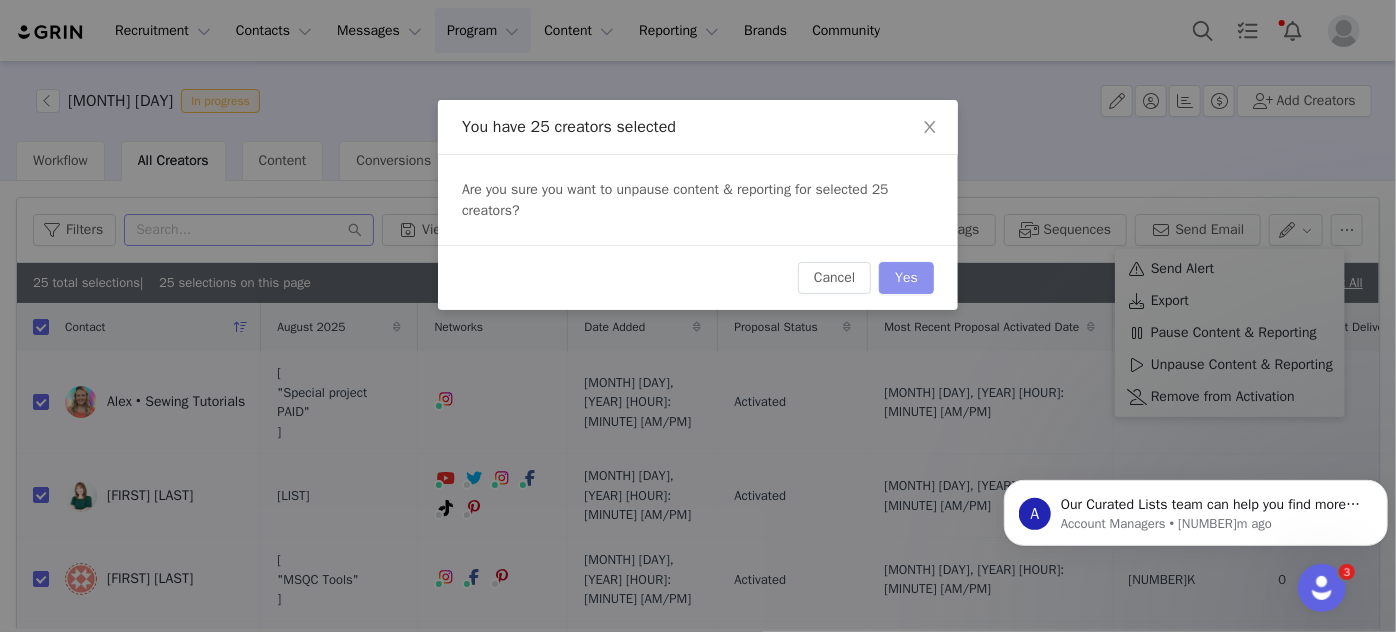 click on "Yes" at bounding box center (906, 278) 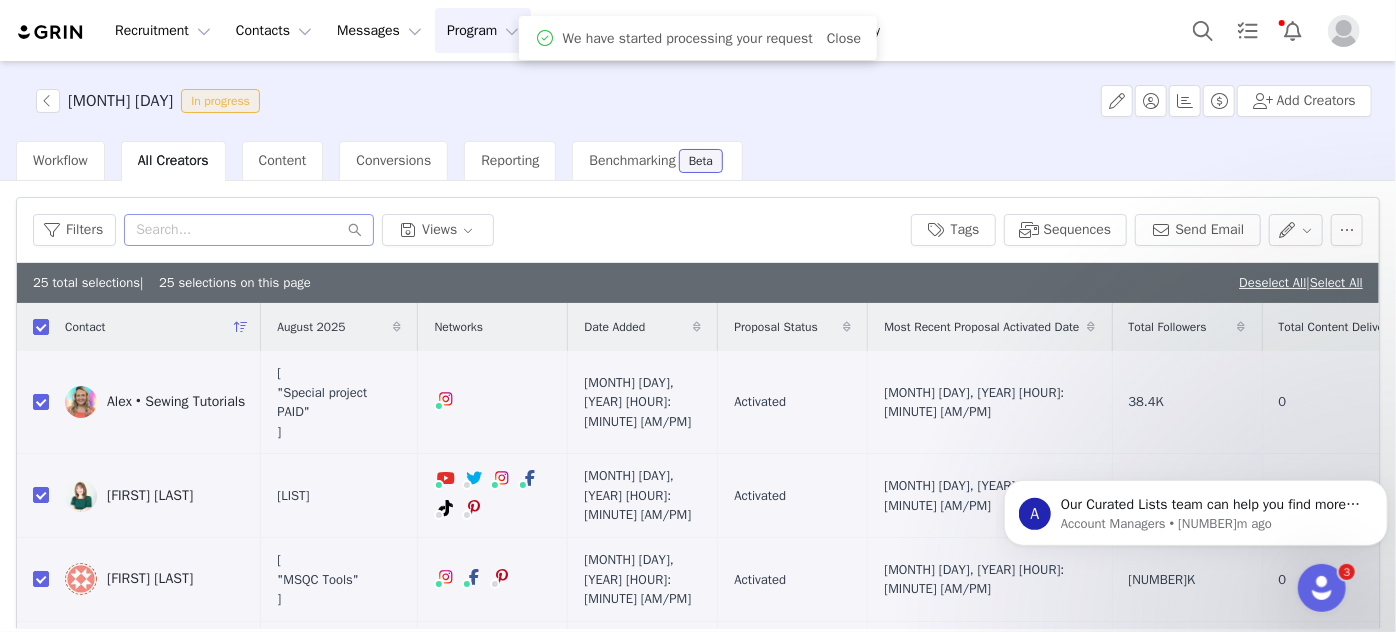 scroll, scrollTop: 184, scrollLeft: 0, axis: vertical 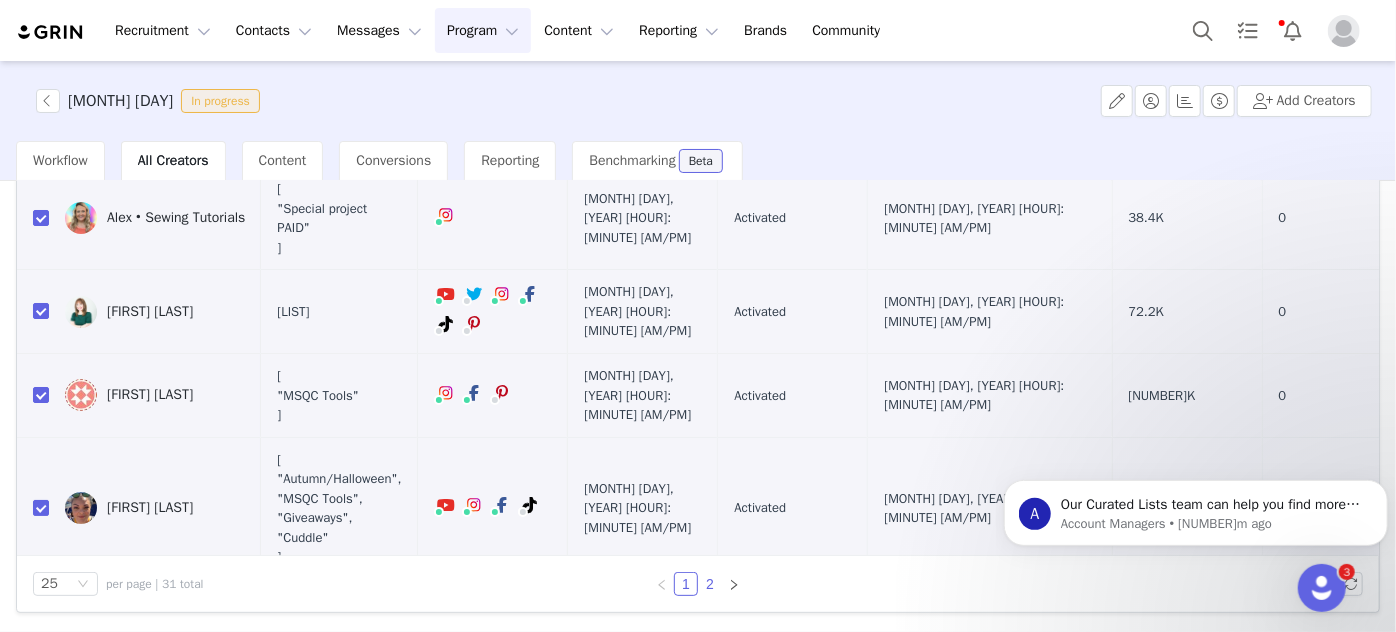 click on "2" at bounding box center [710, 584] 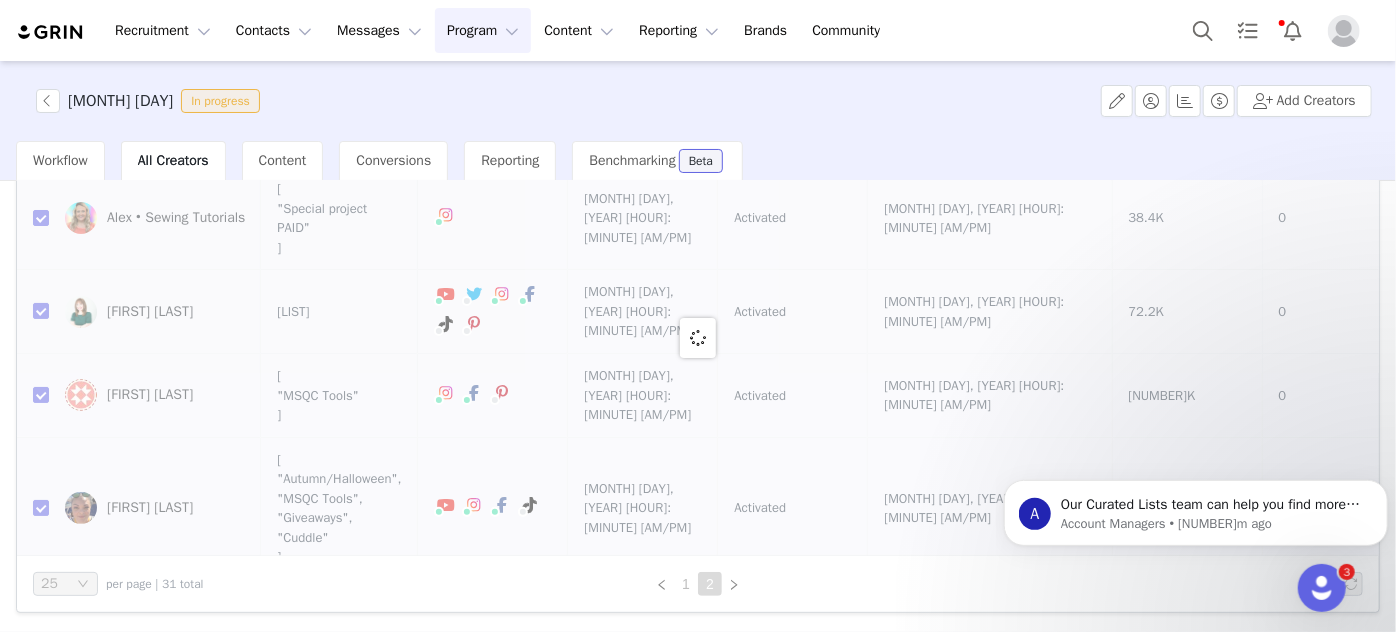 checkbox on "false" 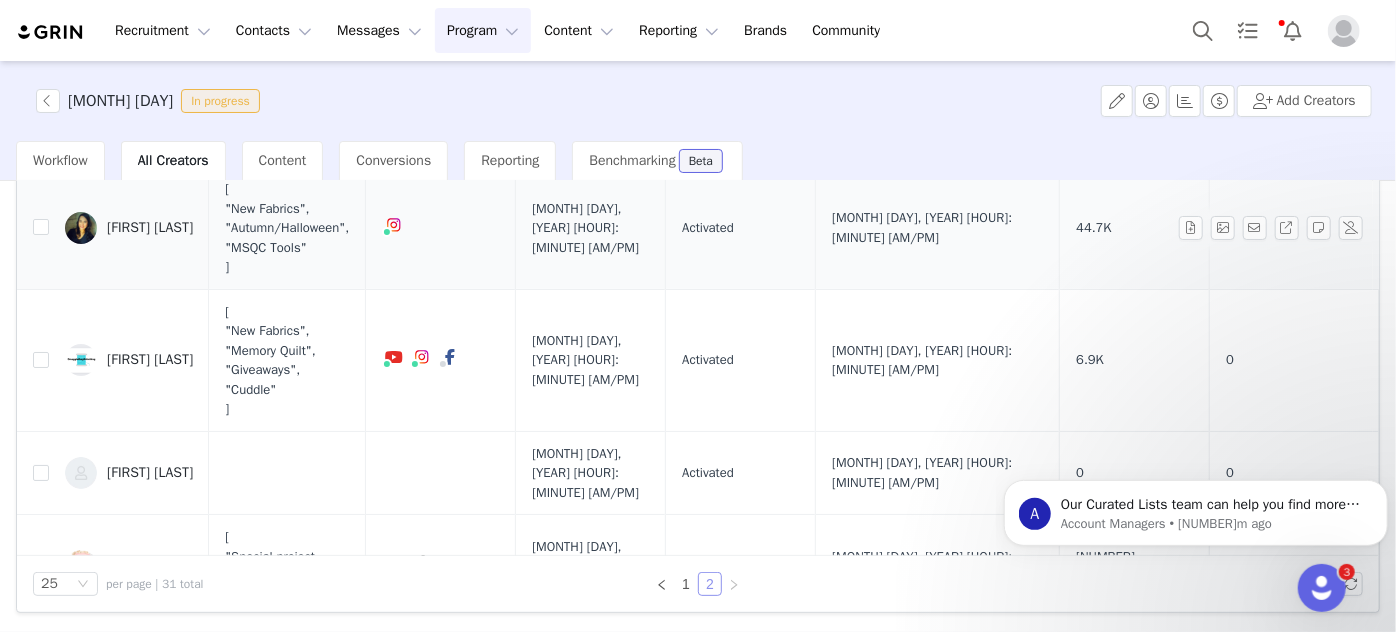 scroll, scrollTop: 0, scrollLeft: 0, axis: both 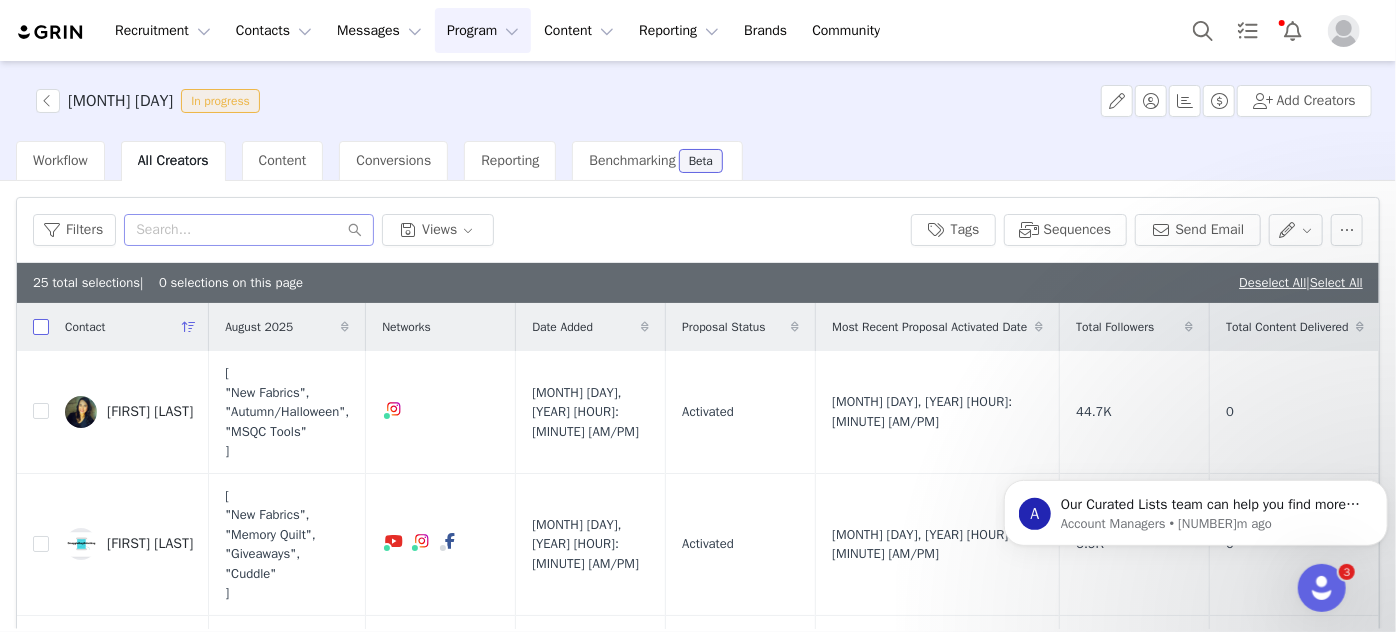 click at bounding box center (41, 327) 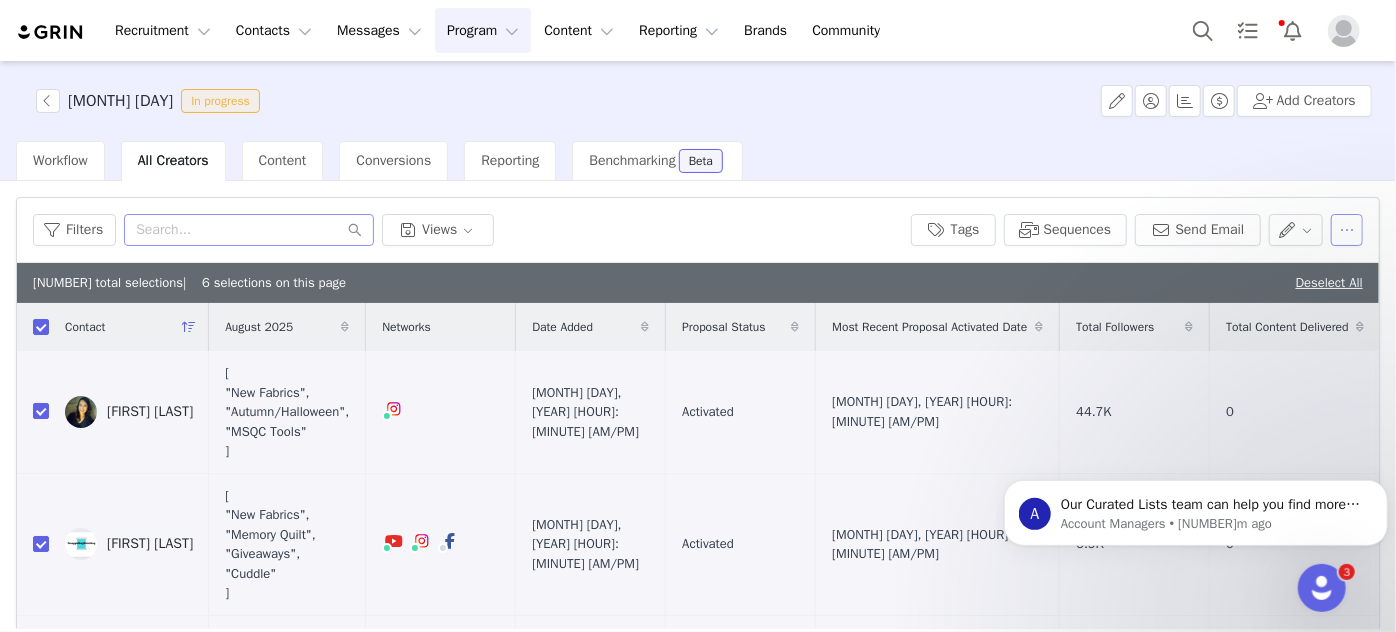 click at bounding box center [1347, 230] 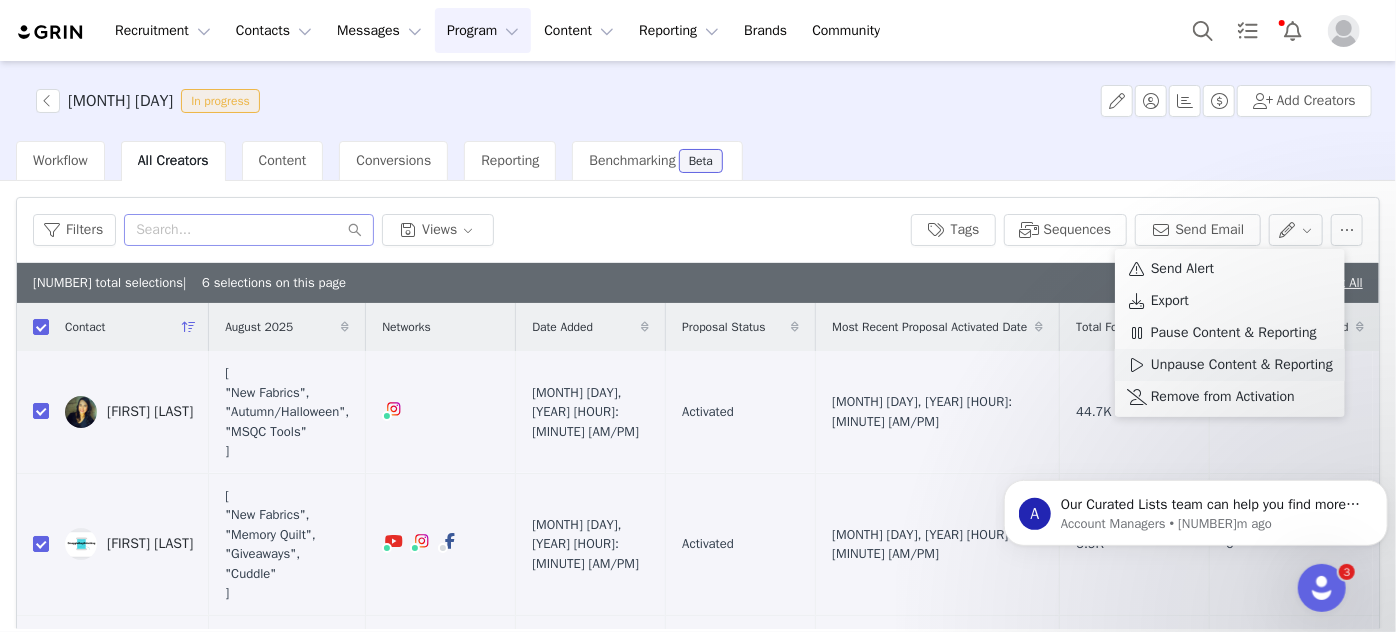 click on "Unpause Content & Reporting" at bounding box center (1242, 365) 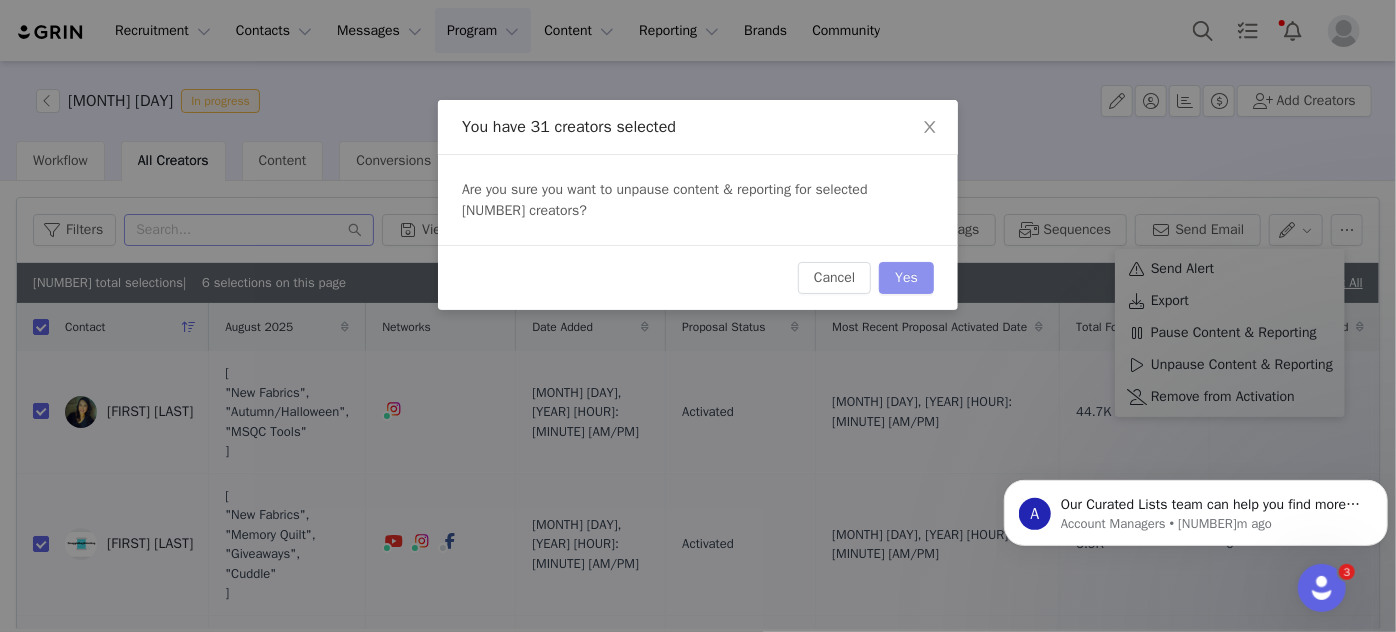 click on "Yes" at bounding box center (906, 278) 